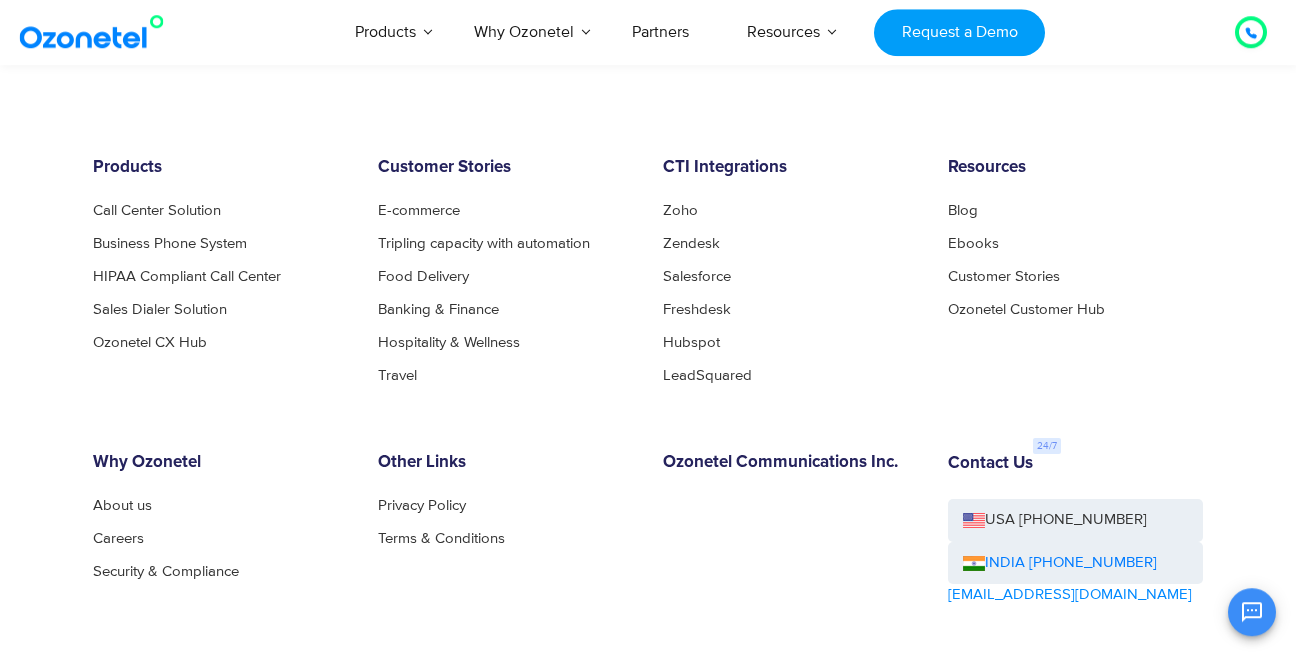 scroll, scrollTop: 3882, scrollLeft: 0, axis: vertical 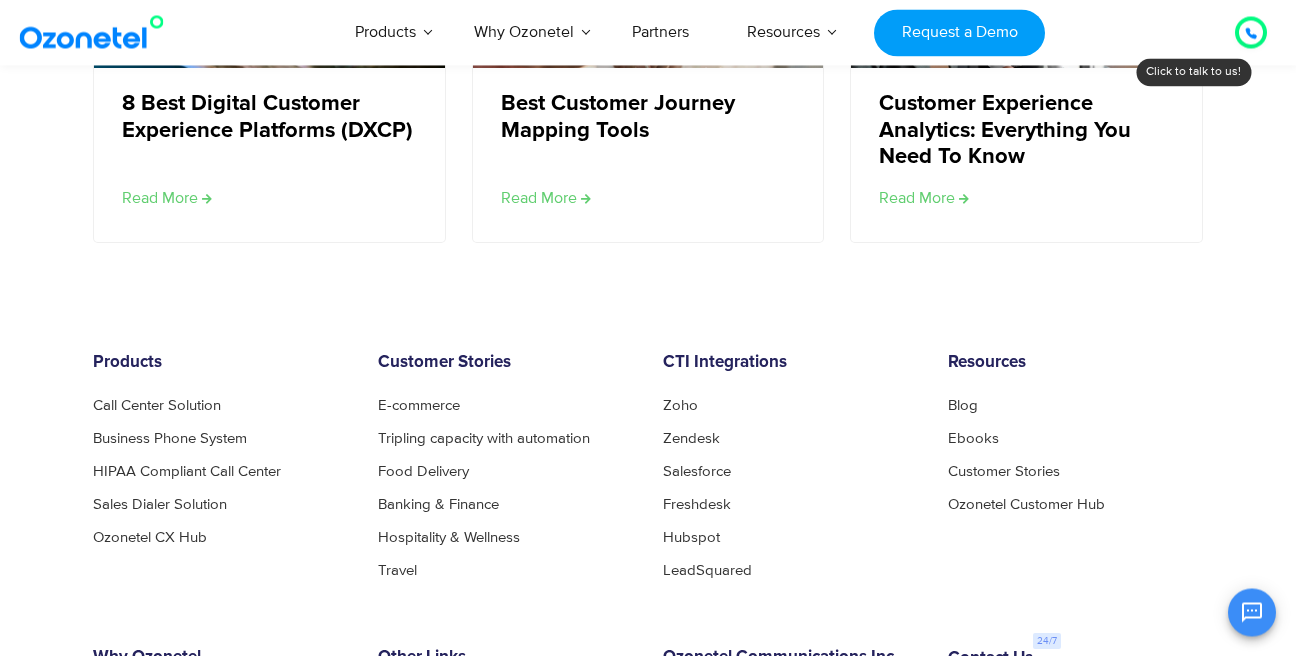 click at bounding box center (1251, 32) 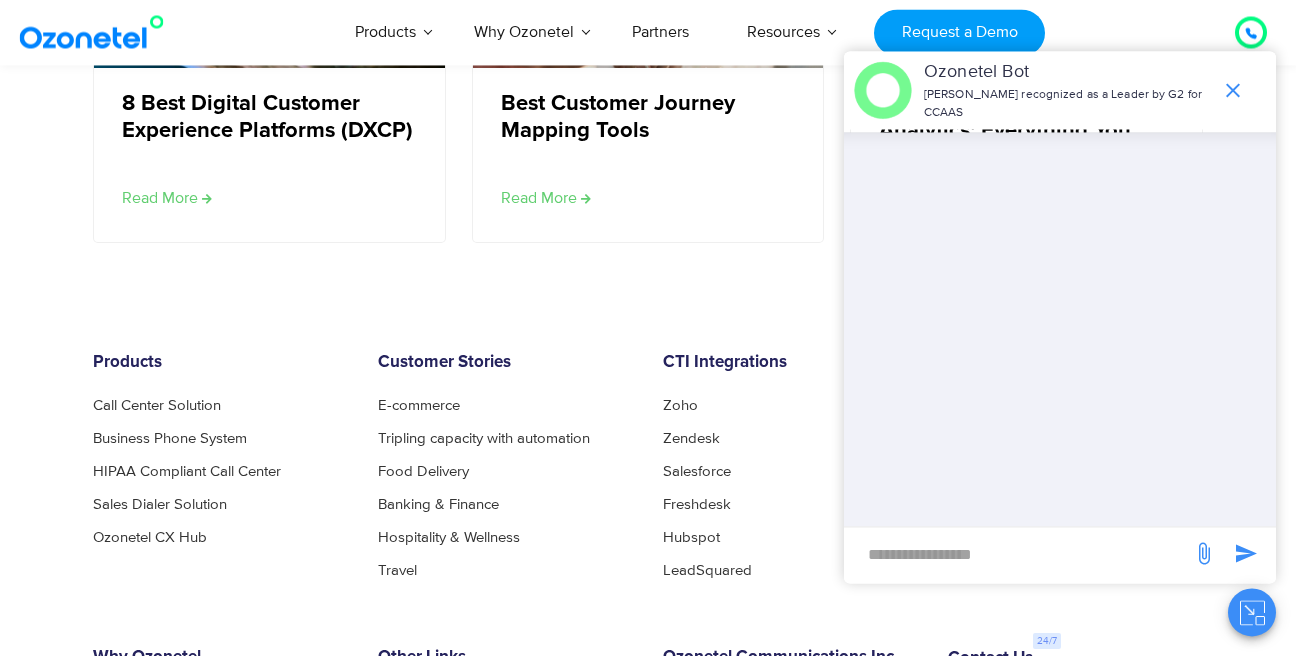 click at bounding box center [1018, 554] 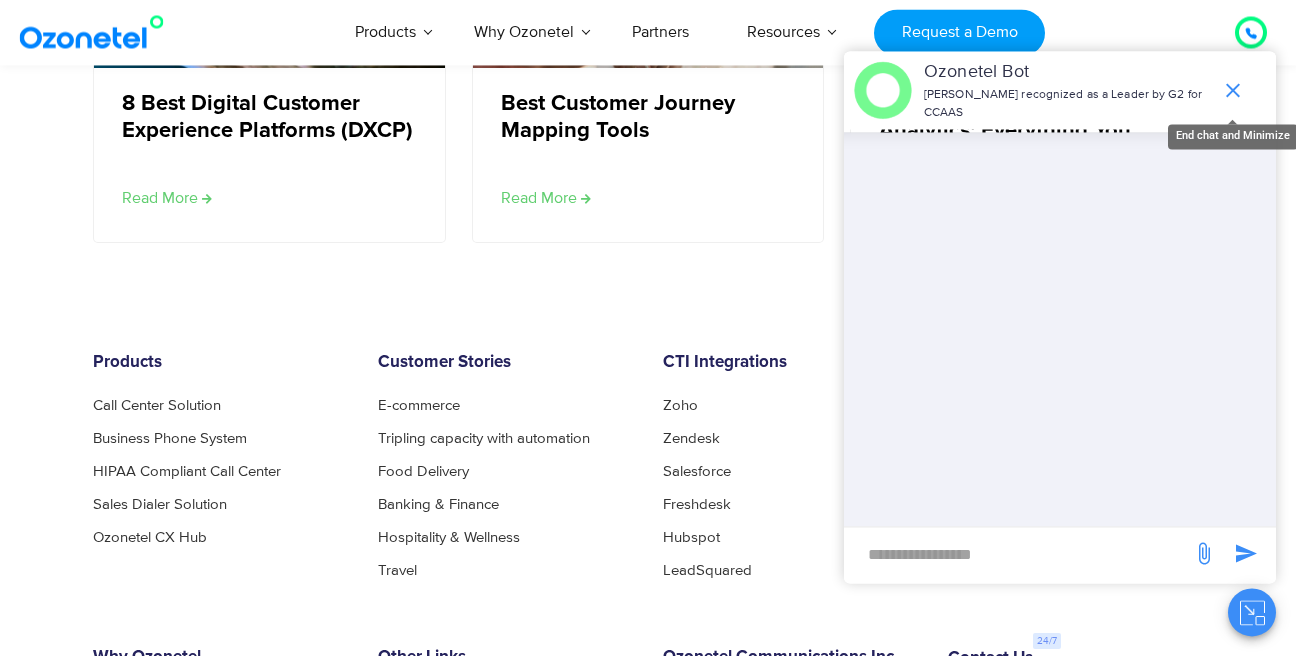 click 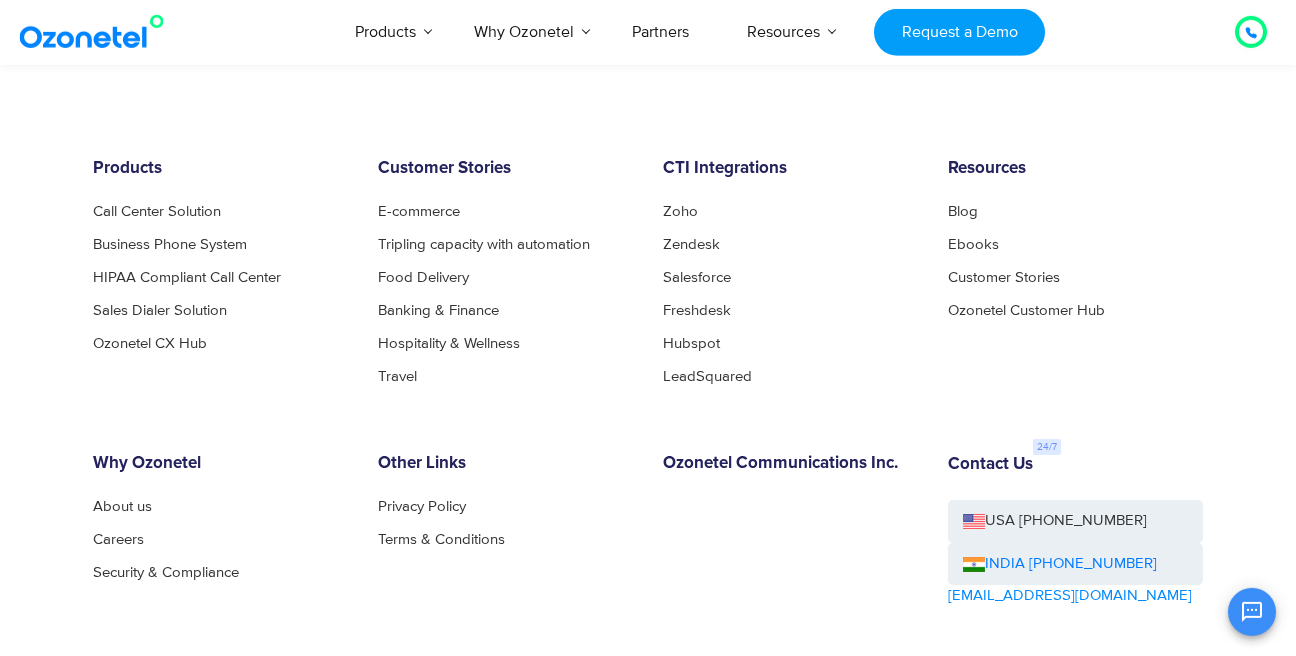 scroll, scrollTop: 3994, scrollLeft: 0, axis: vertical 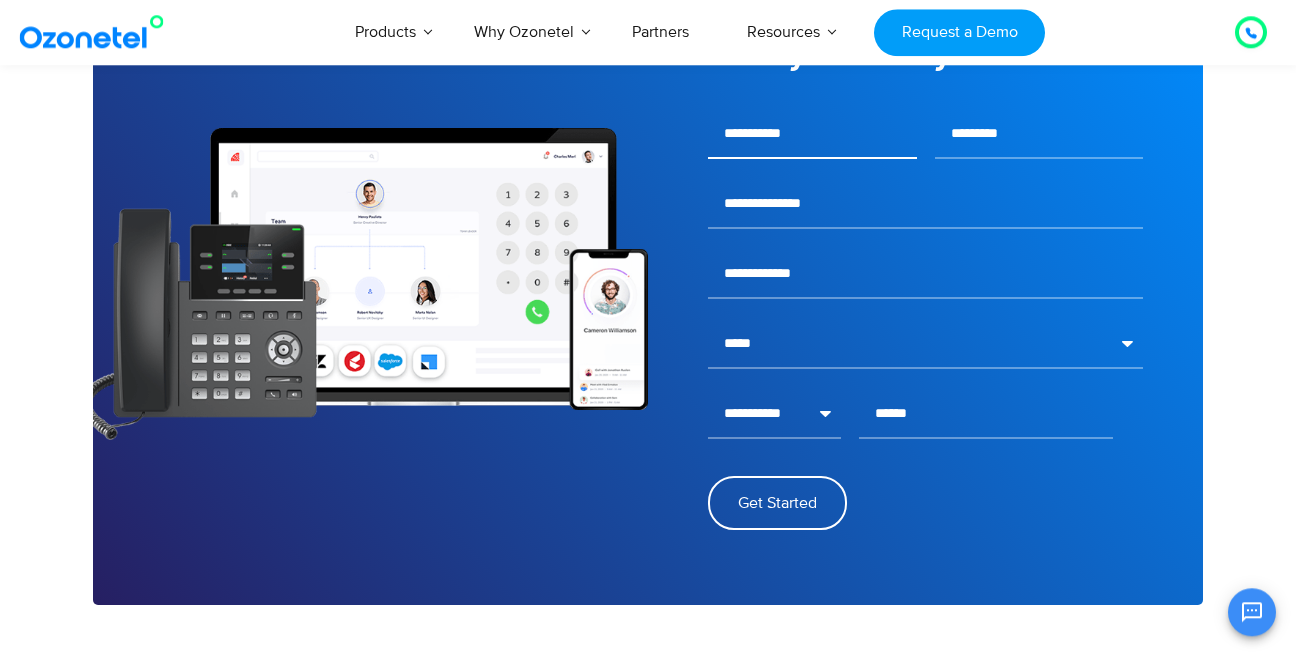 click at bounding box center [812, 134] 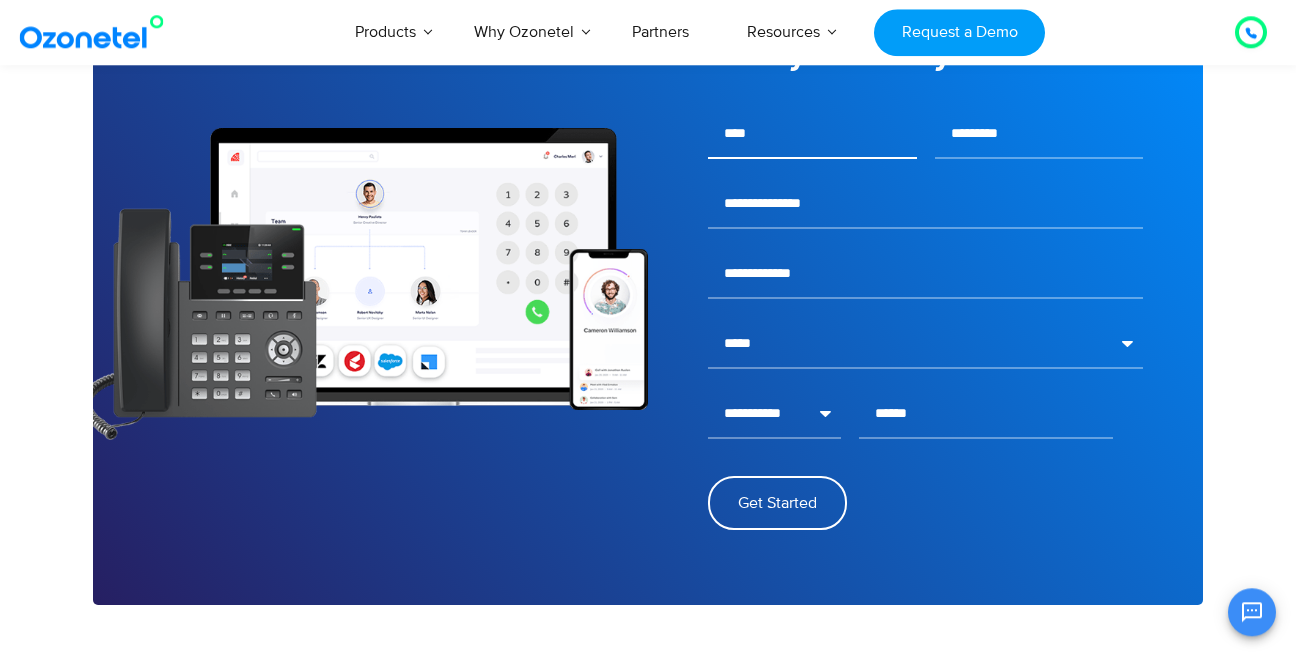 type on "****" 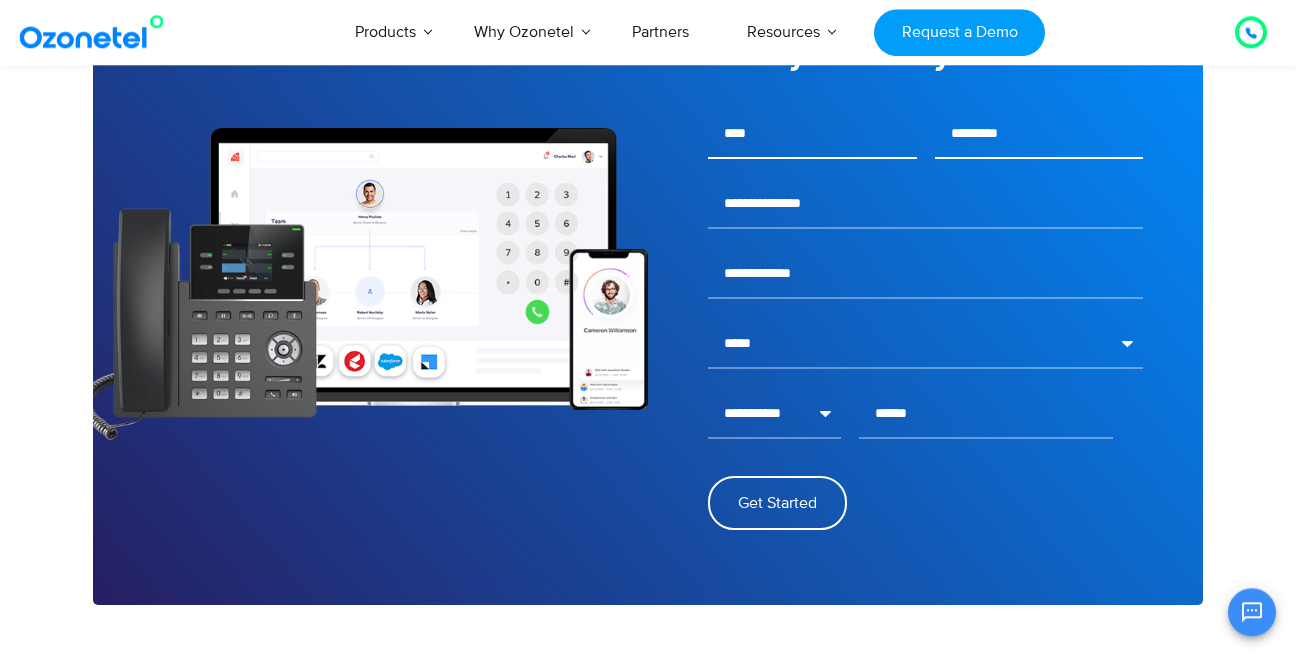 type on "*********" 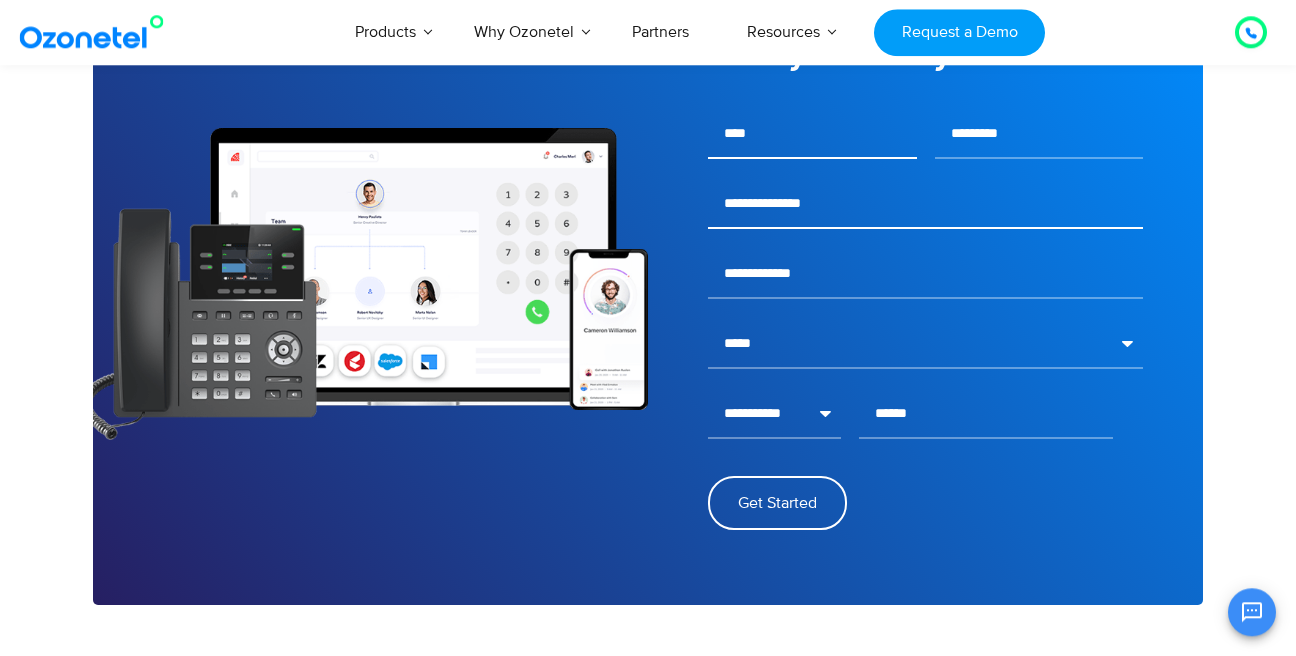 type on "**********" 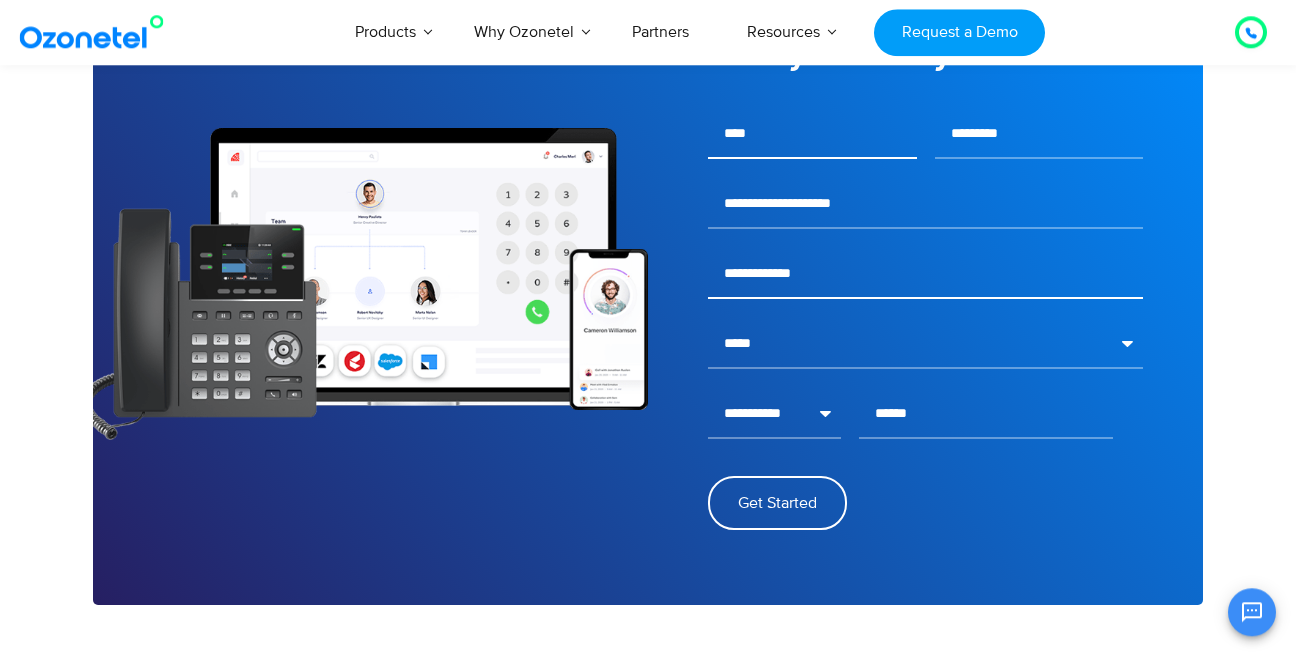 type on "**********" 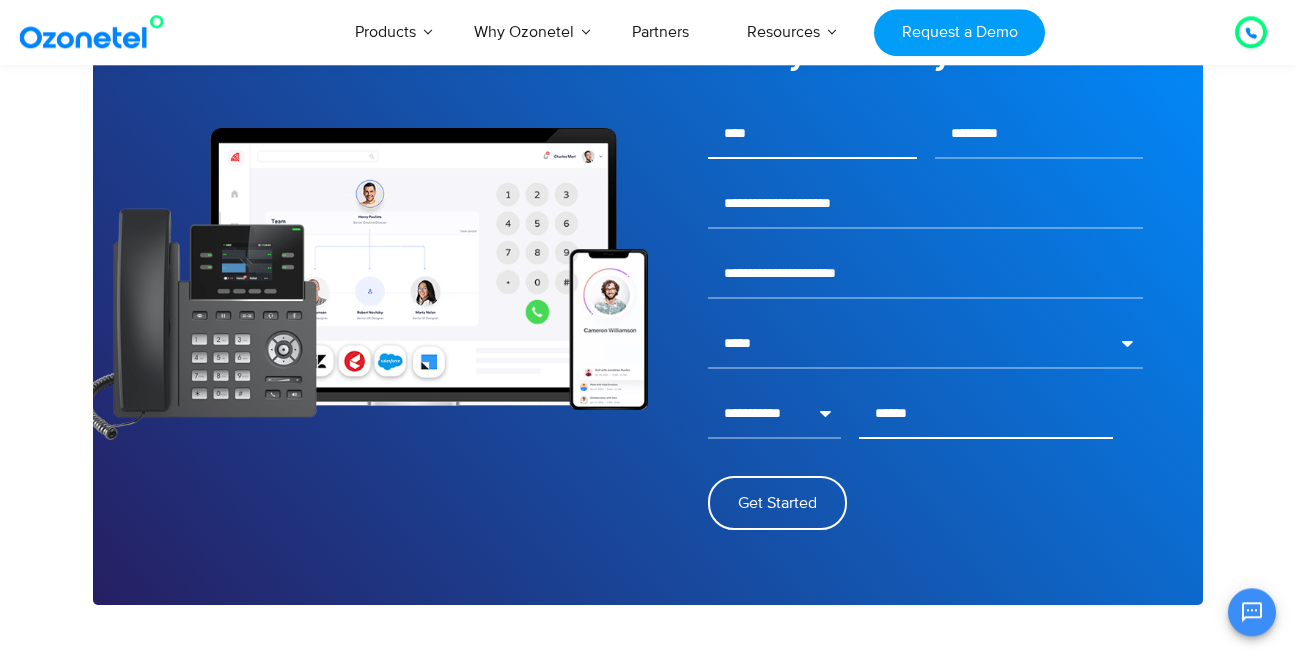 type on "**********" 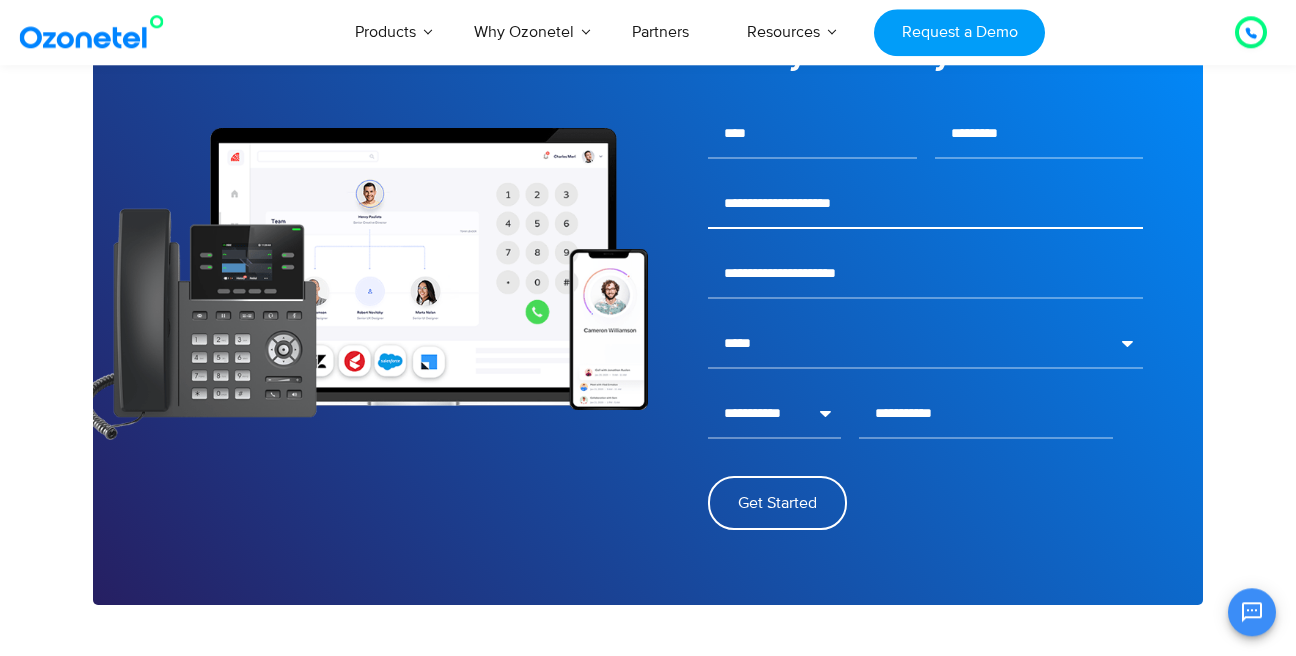 click on "**********" at bounding box center [925, 204] 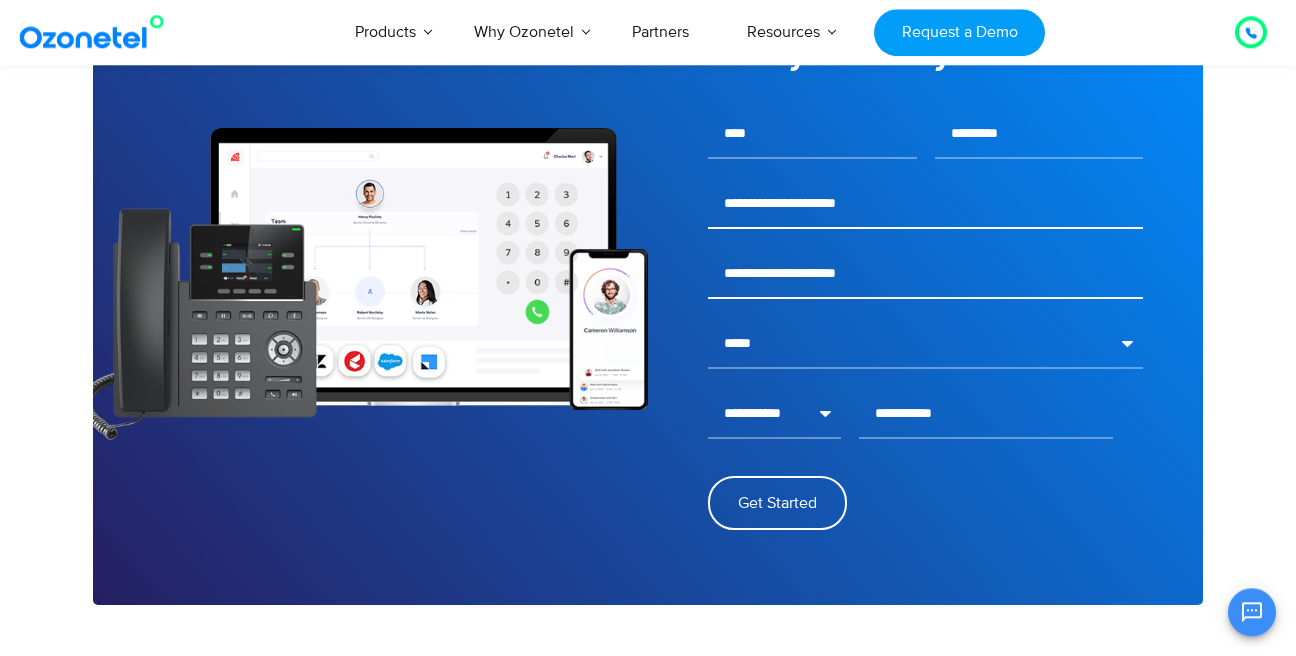 type on "**********" 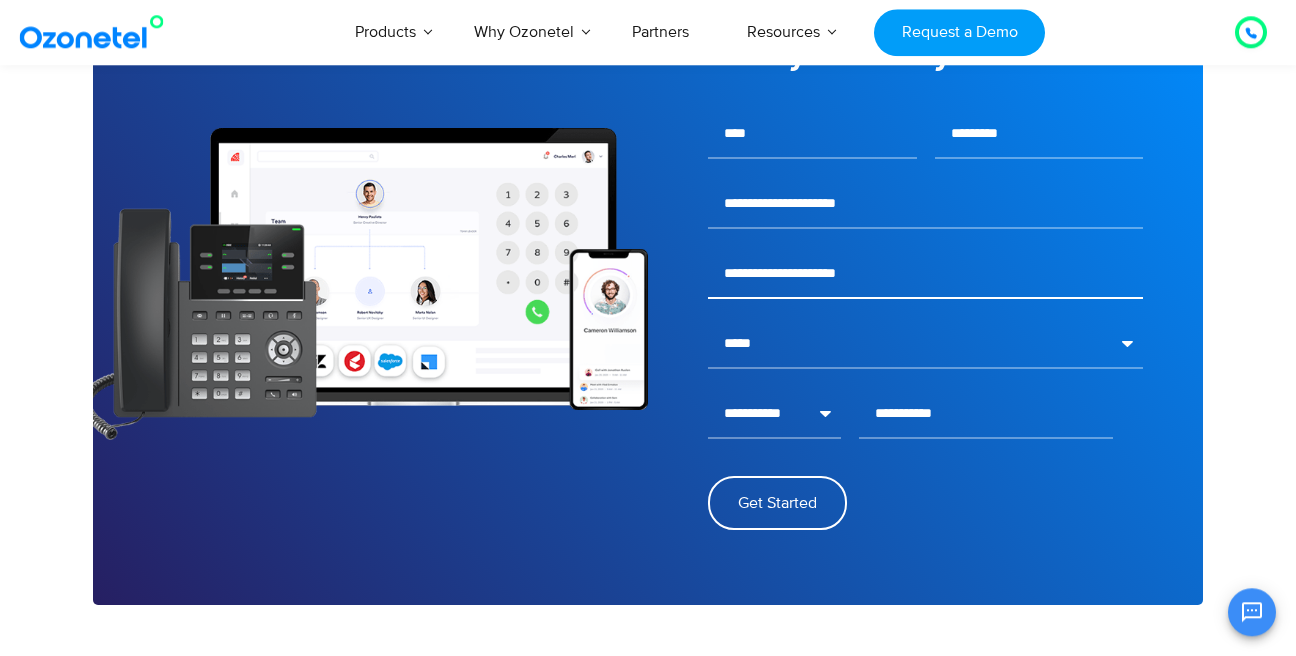 drag, startPoint x: 889, startPoint y: 266, endPoint x: 730, endPoint y: 244, distance: 160.5148 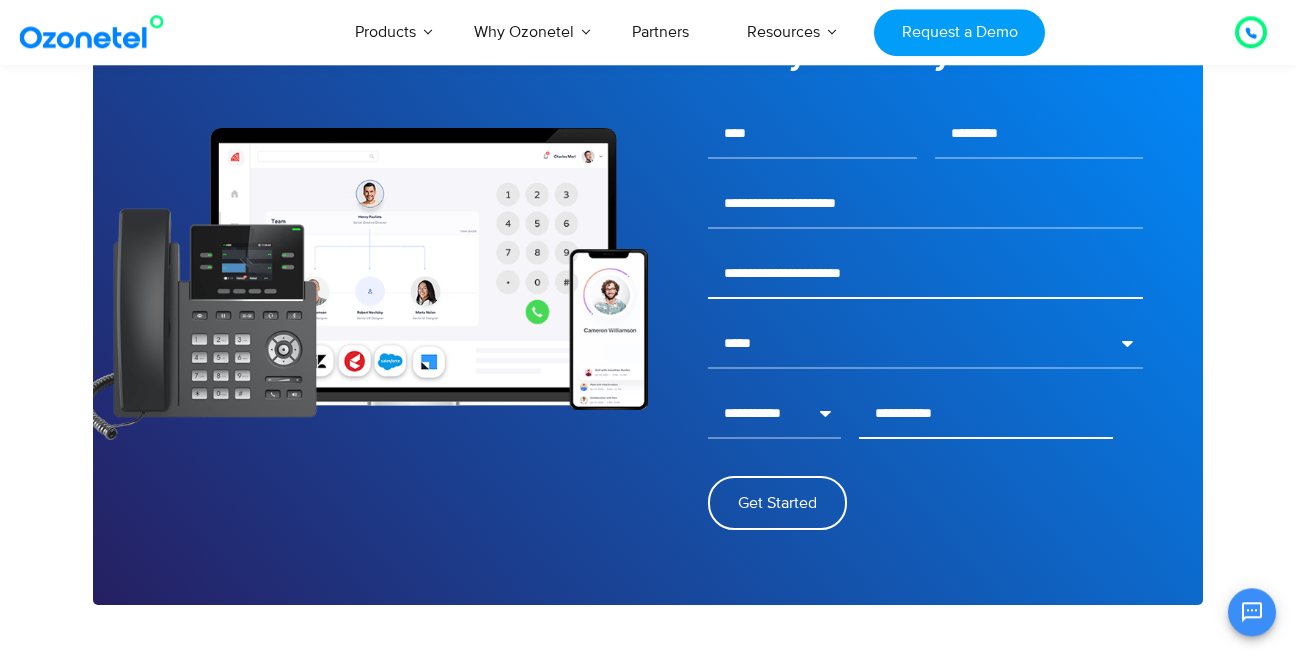type on "**********" 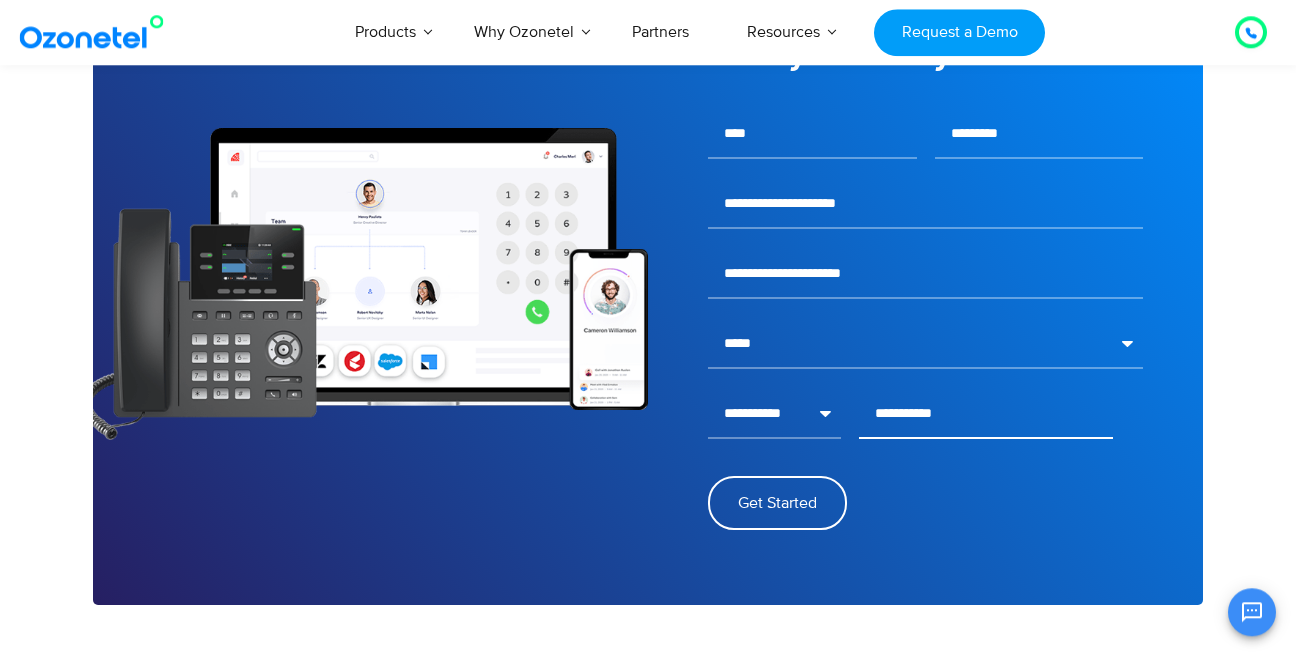 click on "**********" at bounding box center (986, 414) 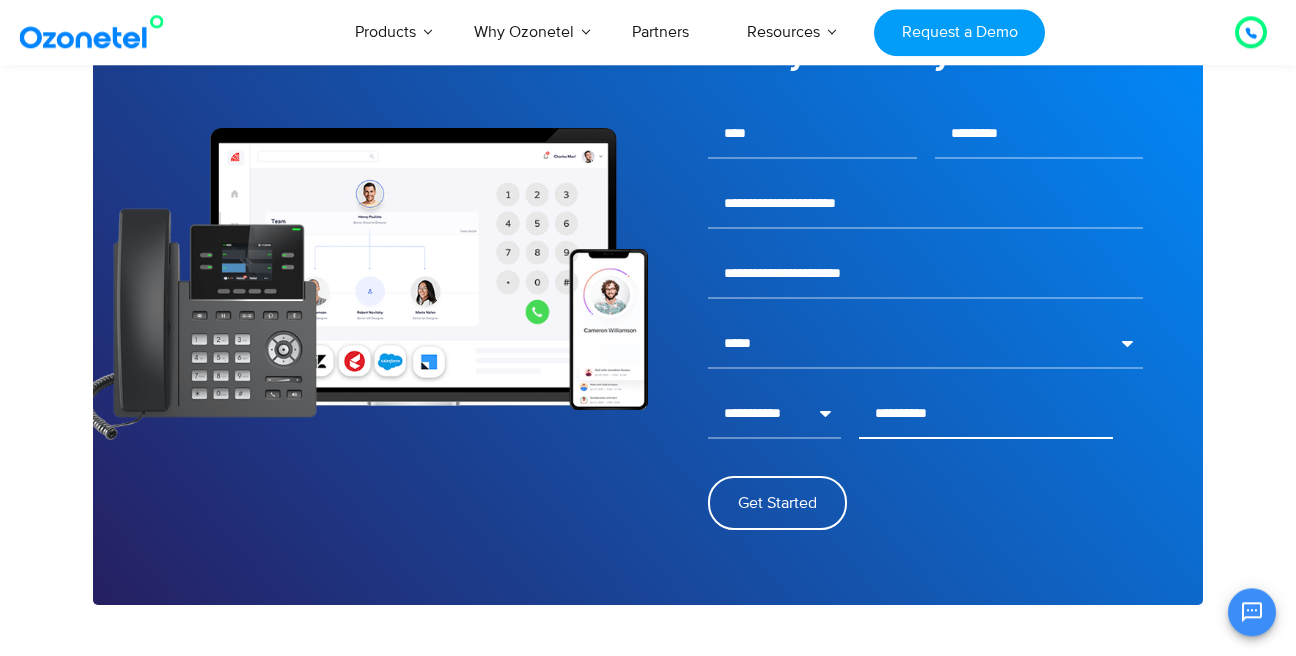 type on "**********" 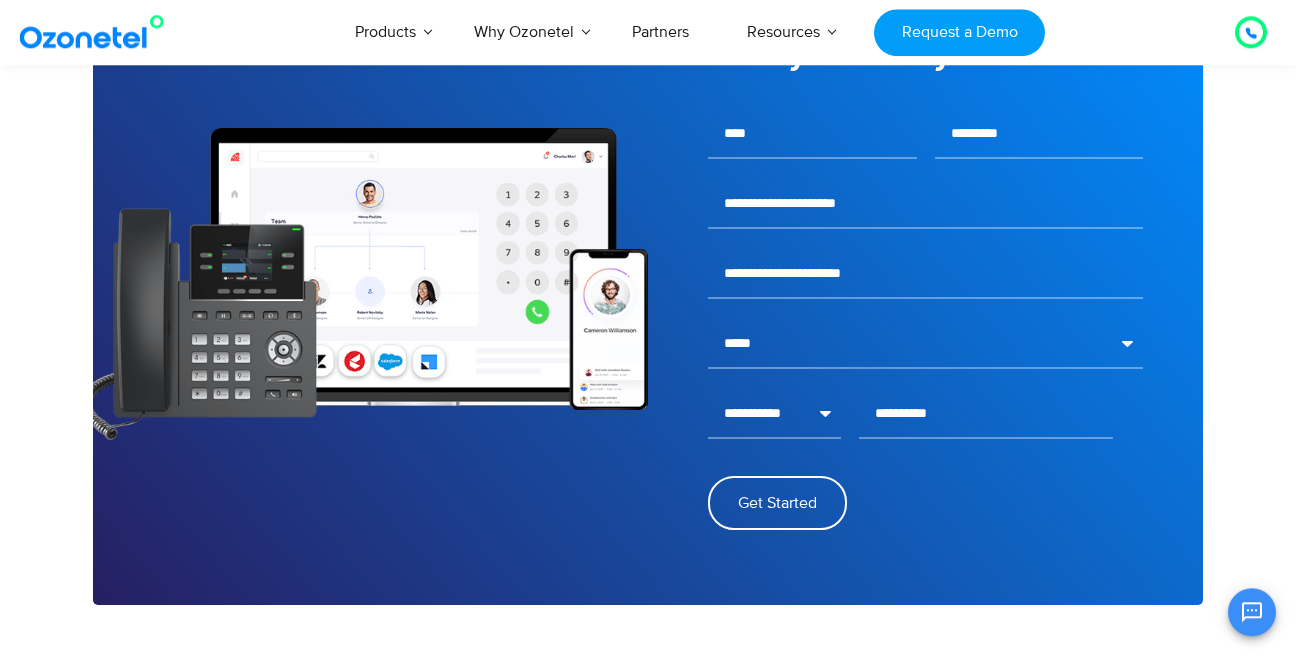 click on "Get Started" at bounding box center (925, 494) 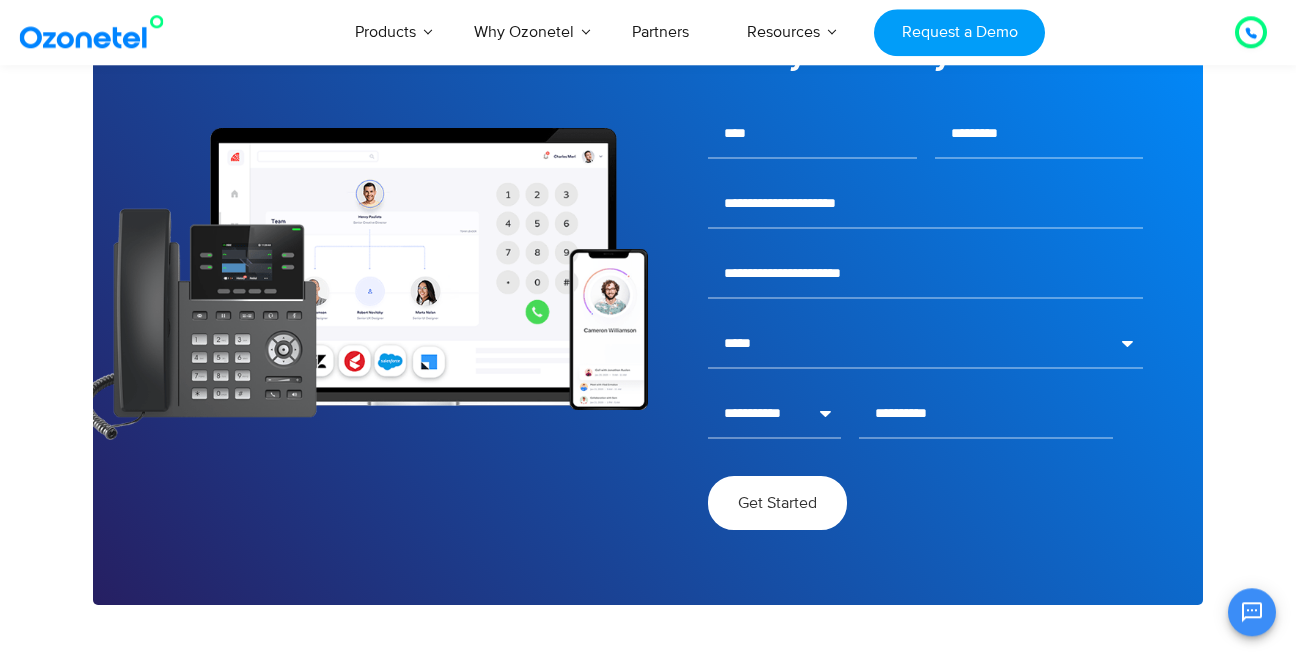 click on "Get Started" at bounding box center [777, 503] 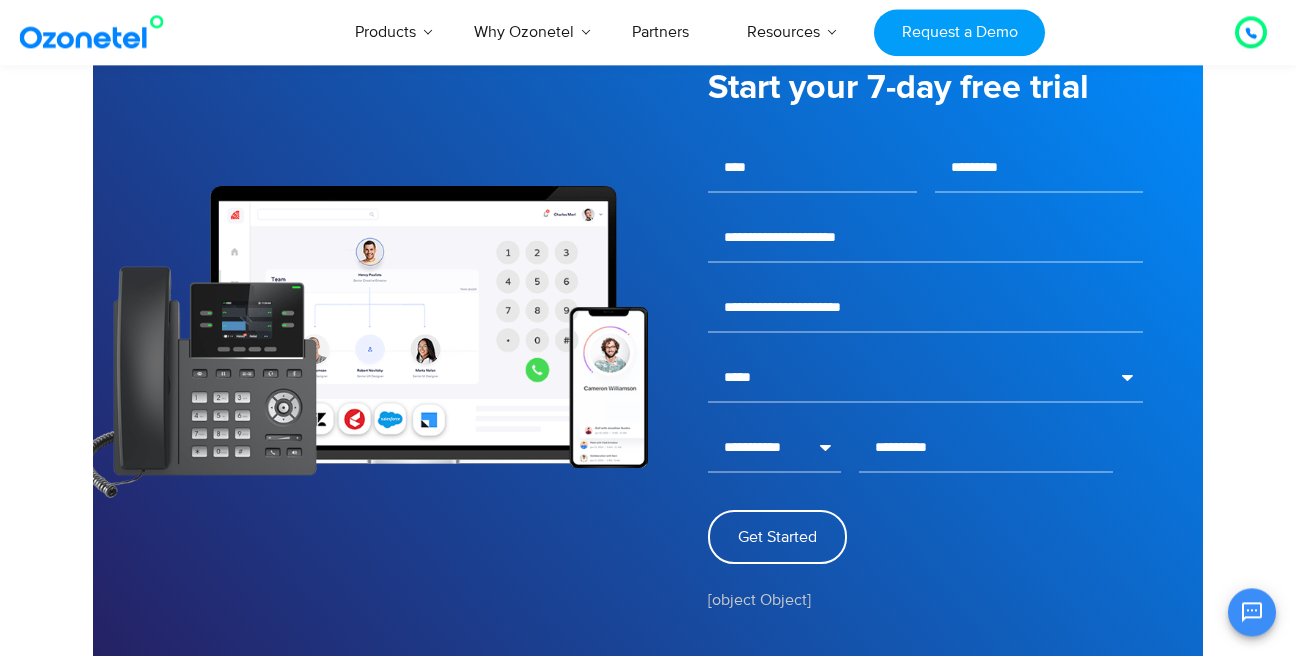 scroll, scrollTop: 2726, scrollLeft: 0, axis: vertical 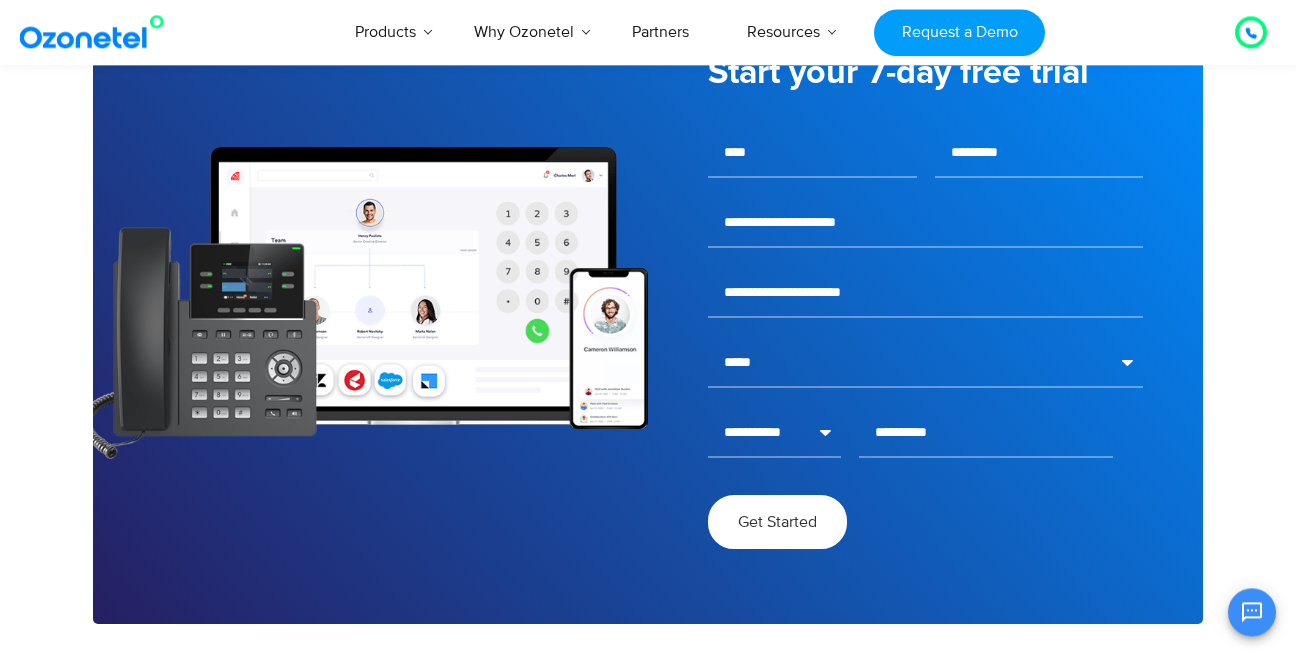 click on "Get Started" at bounding box center [777, 522] 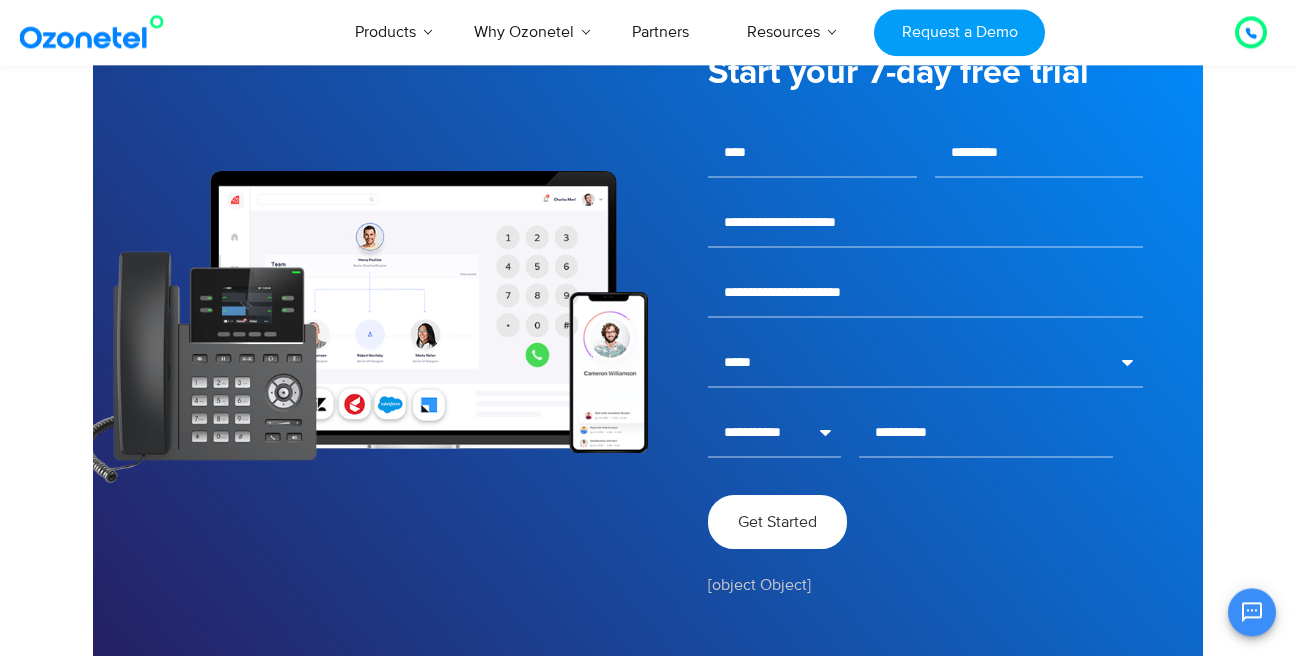 click on "Get Started" at bounding box center [777, 522] 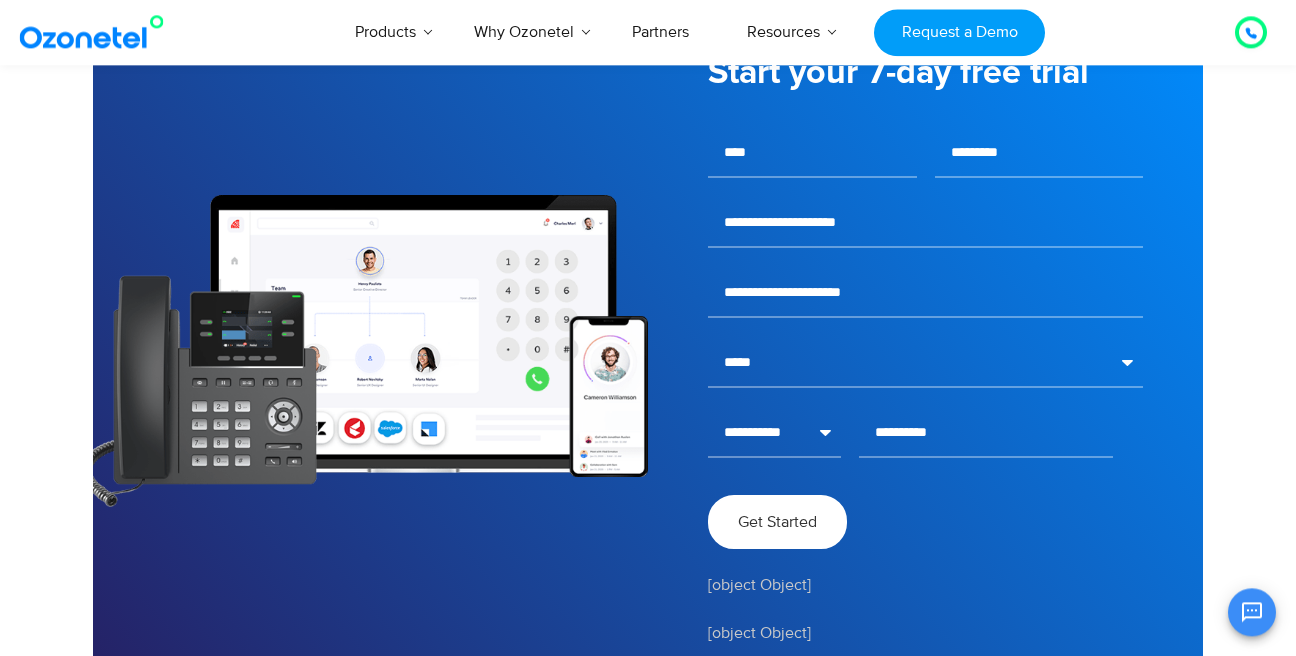 click on "Get Started" at bounding box center (777, 522) 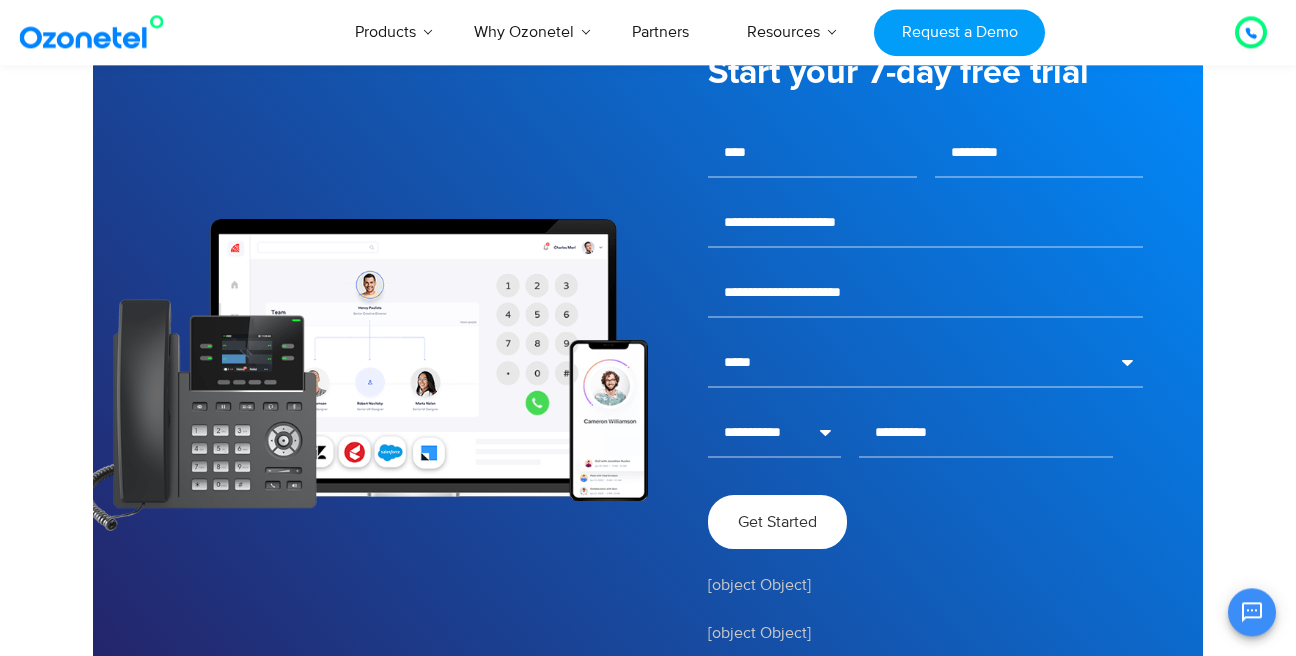 click on "Get Started" at bounding box center (777, 522) 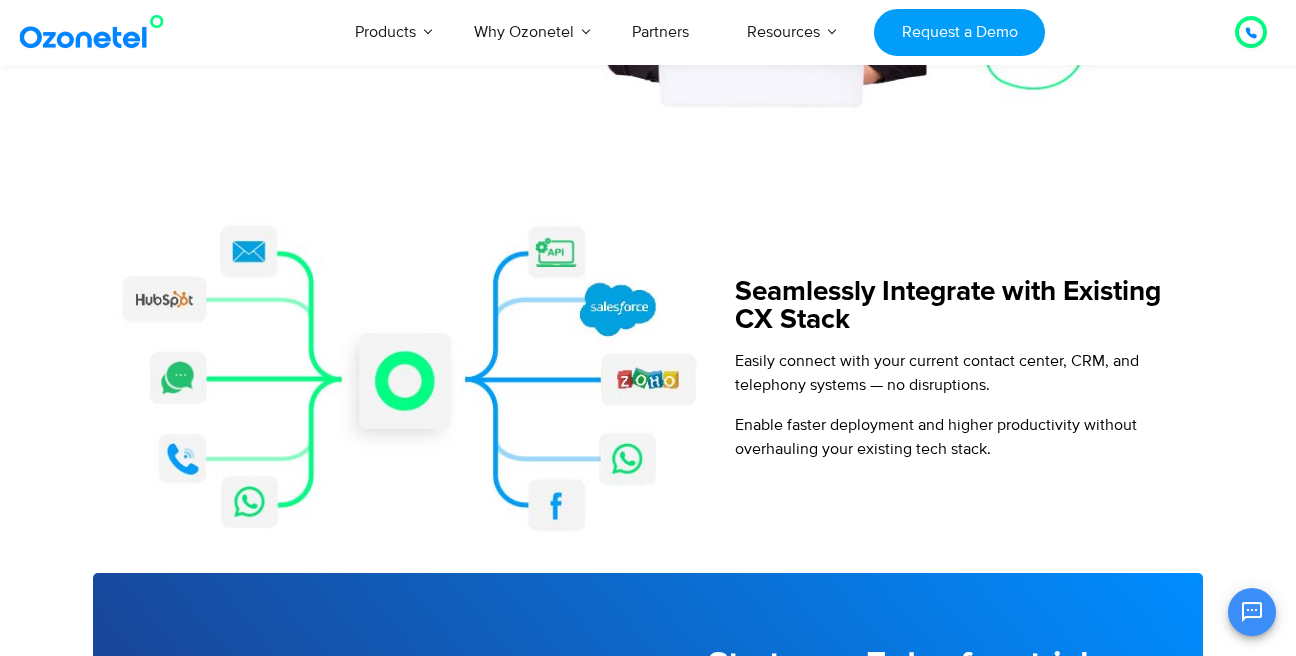 scroll, scrollTop: 2119, scrollLeft: 0, axis: vertical 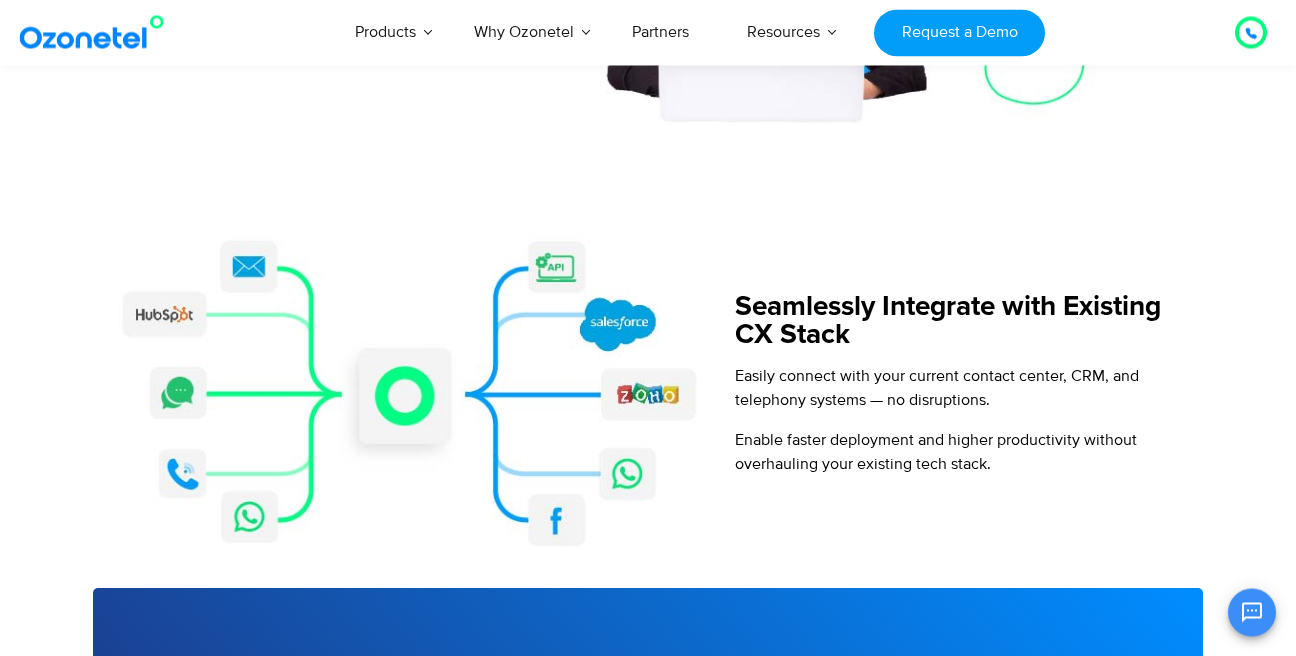 click 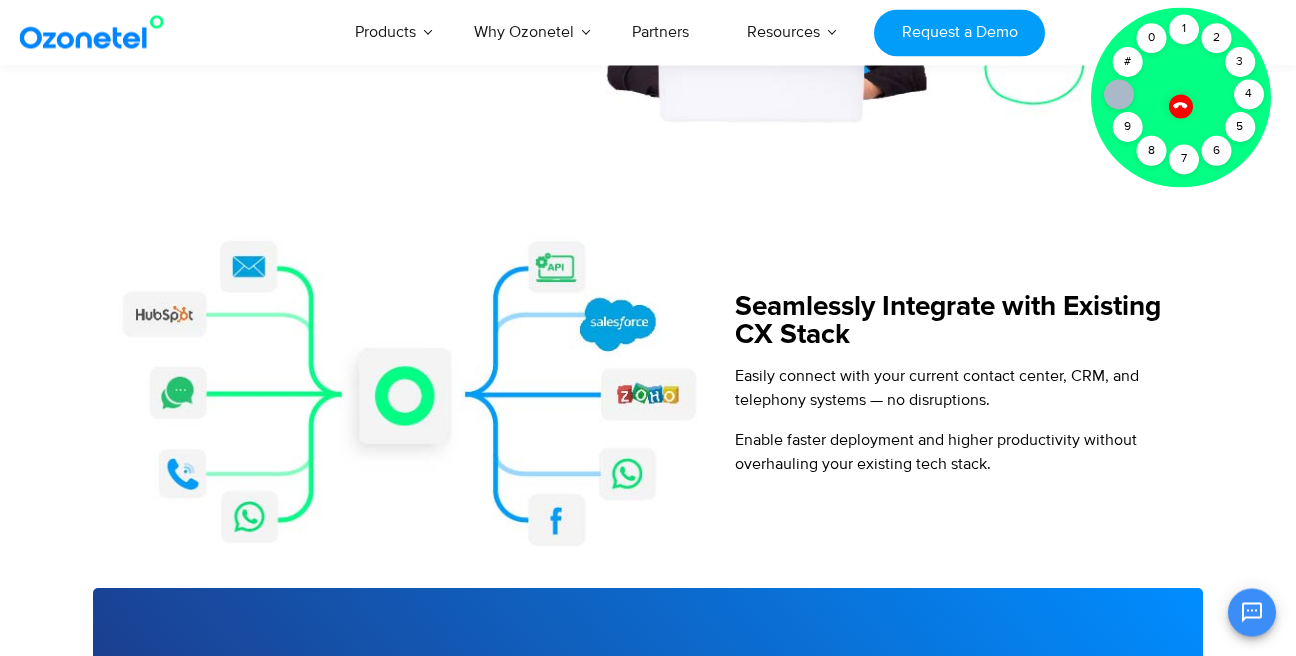 click on "Power Intelligent Automation at Scale
with Voice AI Agents
Handle Customer Interactions in Real-time, at Scale
Interpret and respond faster to a wide range of user requests. Automate mundane tasks & queries to serve customers at scale. Accelerate targeted campaigns to your customer base.
Build Contextual & Personalized Customer Journeys
Deliver relevant and hyper-personalized responses based on the context of a conversation. Maintain a conversational flow that feels natural to the user.     Delight customers with intelligent self-service options and free agents to build deeper customer relationships." at bounding box center (648, -345) 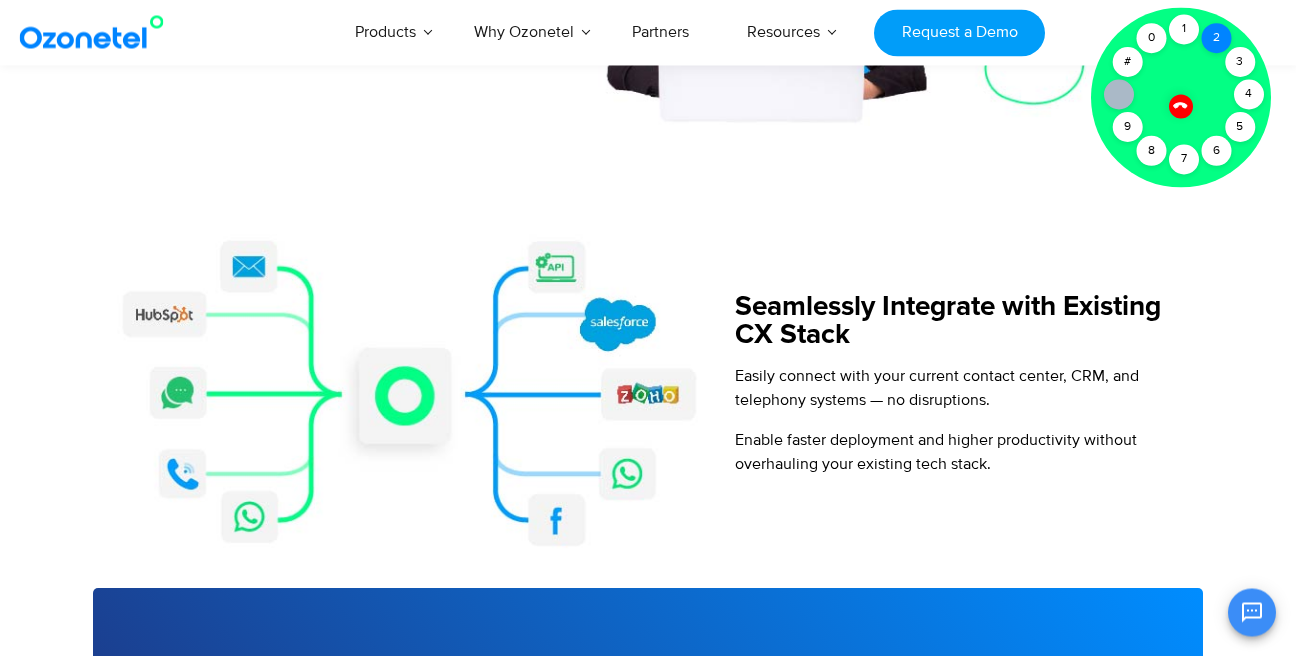 click on "2" at bounding box center [1216, 38] 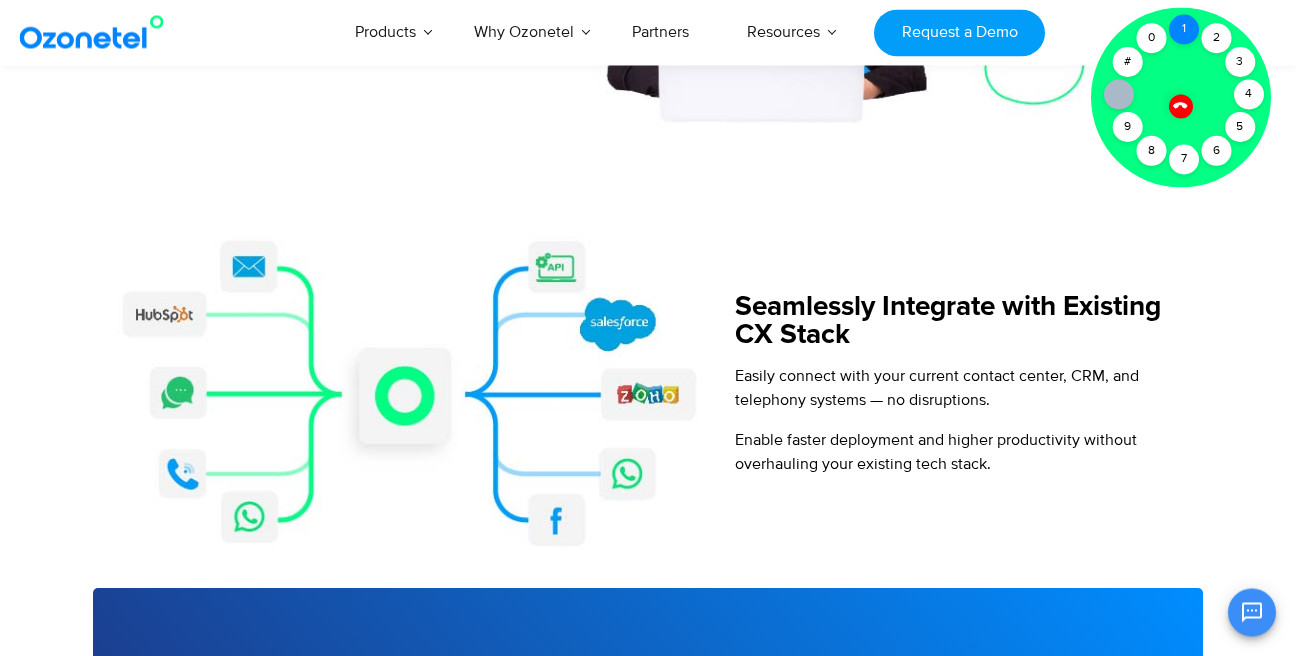 click on "1" at bounding box center [1184, 29] 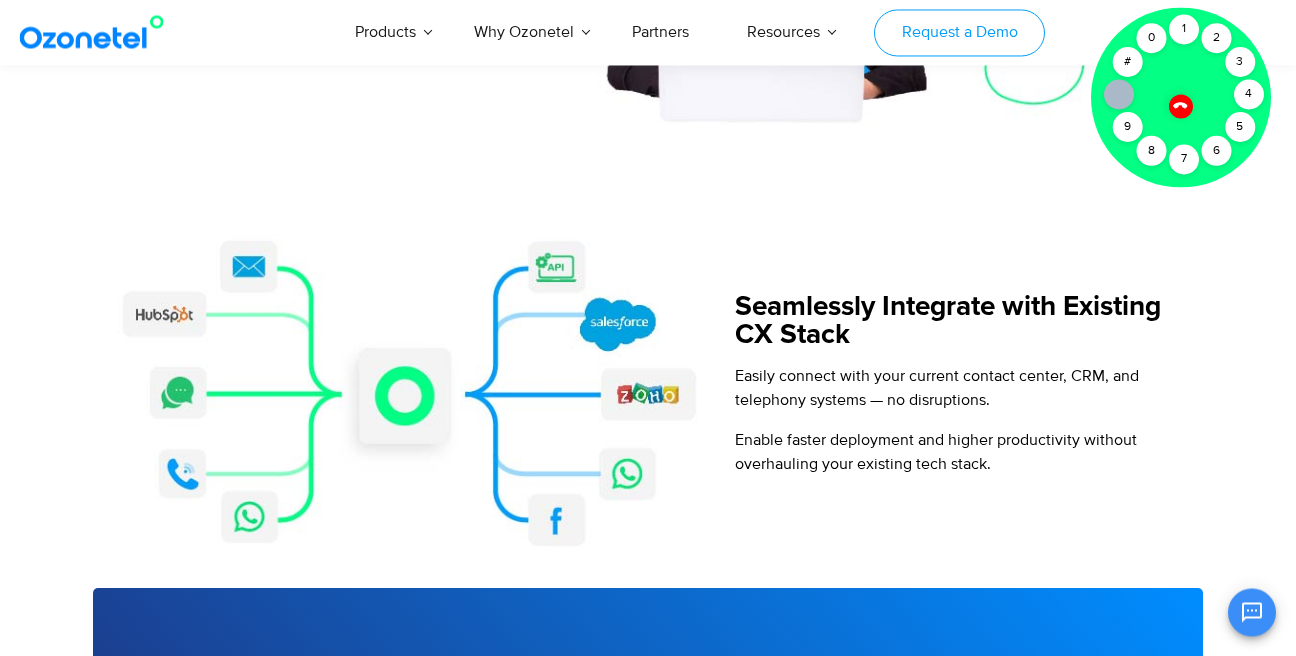 click on "Request a Demo" at bounding box center (959, 32) 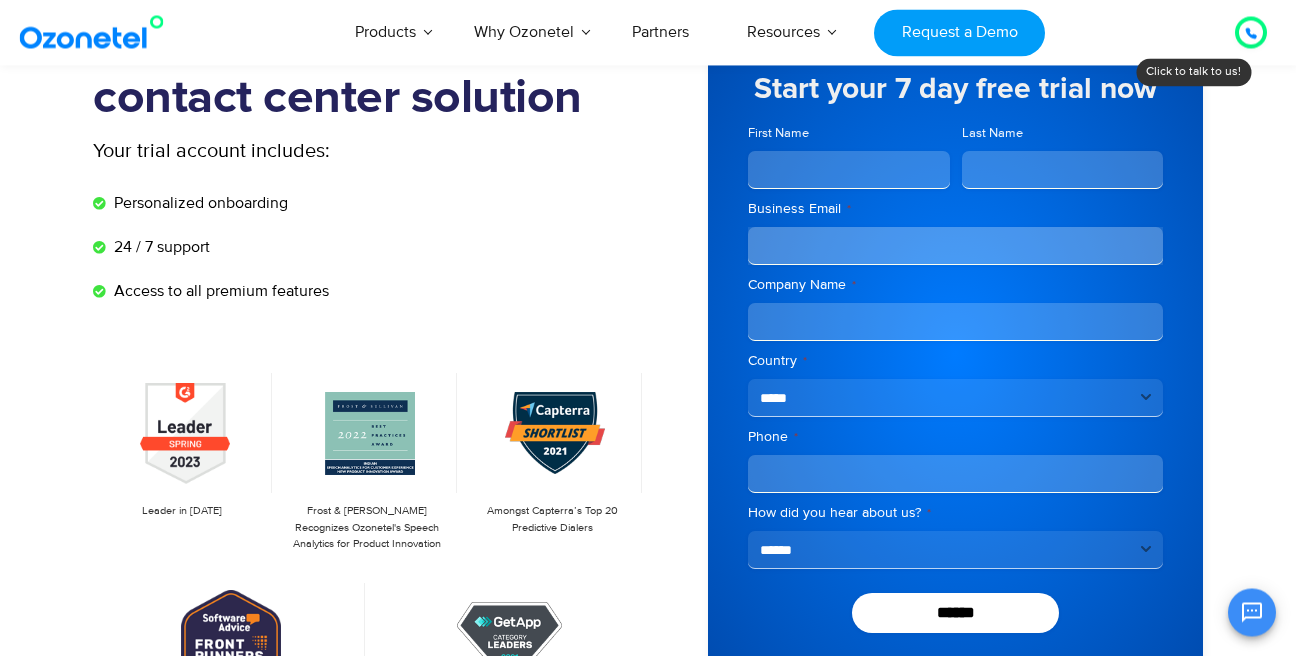 scroll, scrollTop: 196, scrollLeft: 0, axis: vertical 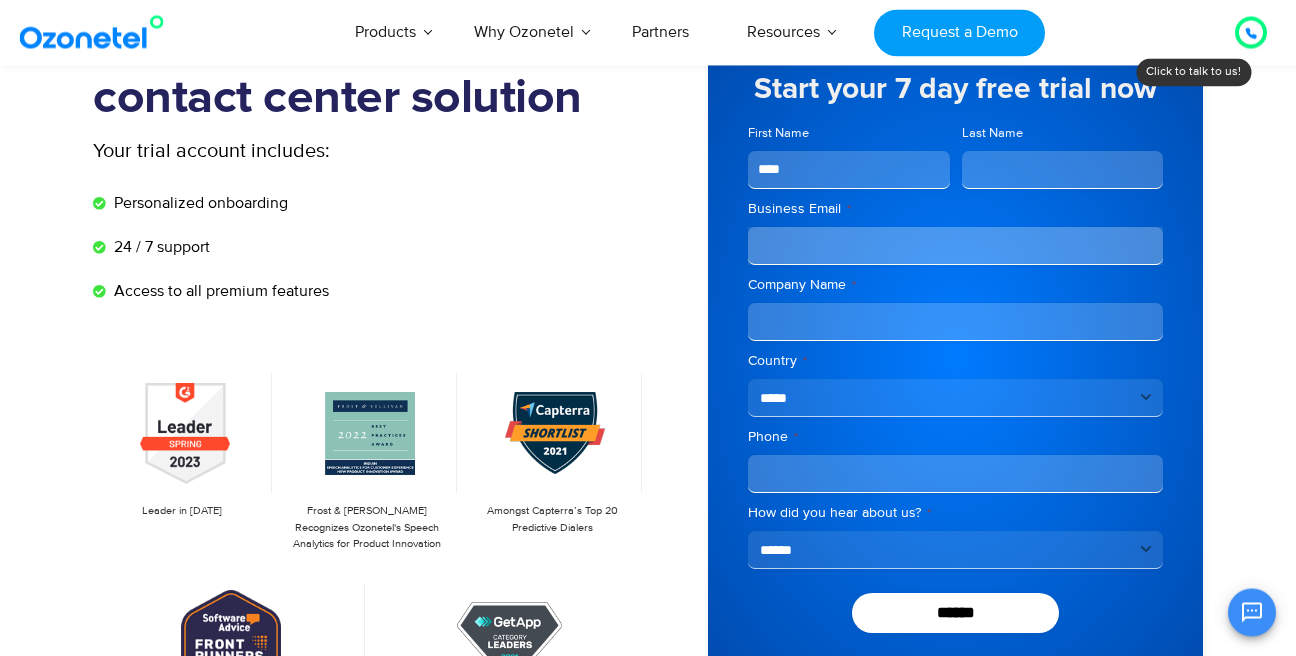 type on "****" 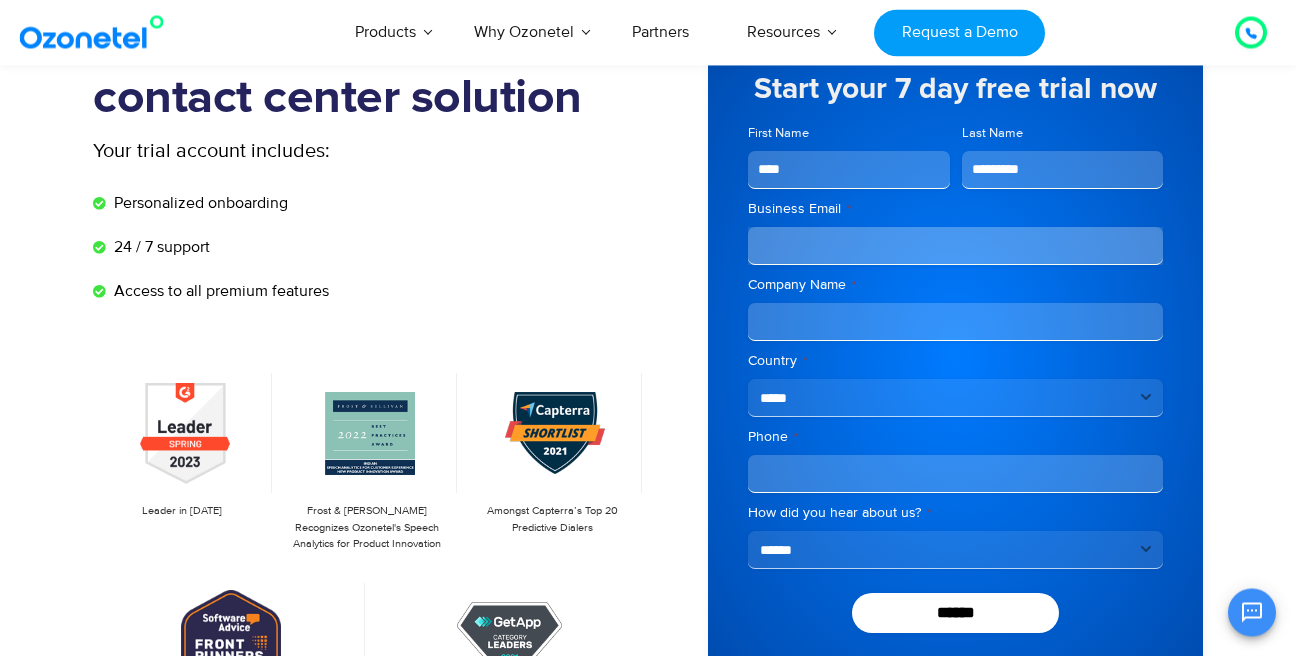 type on "*********" 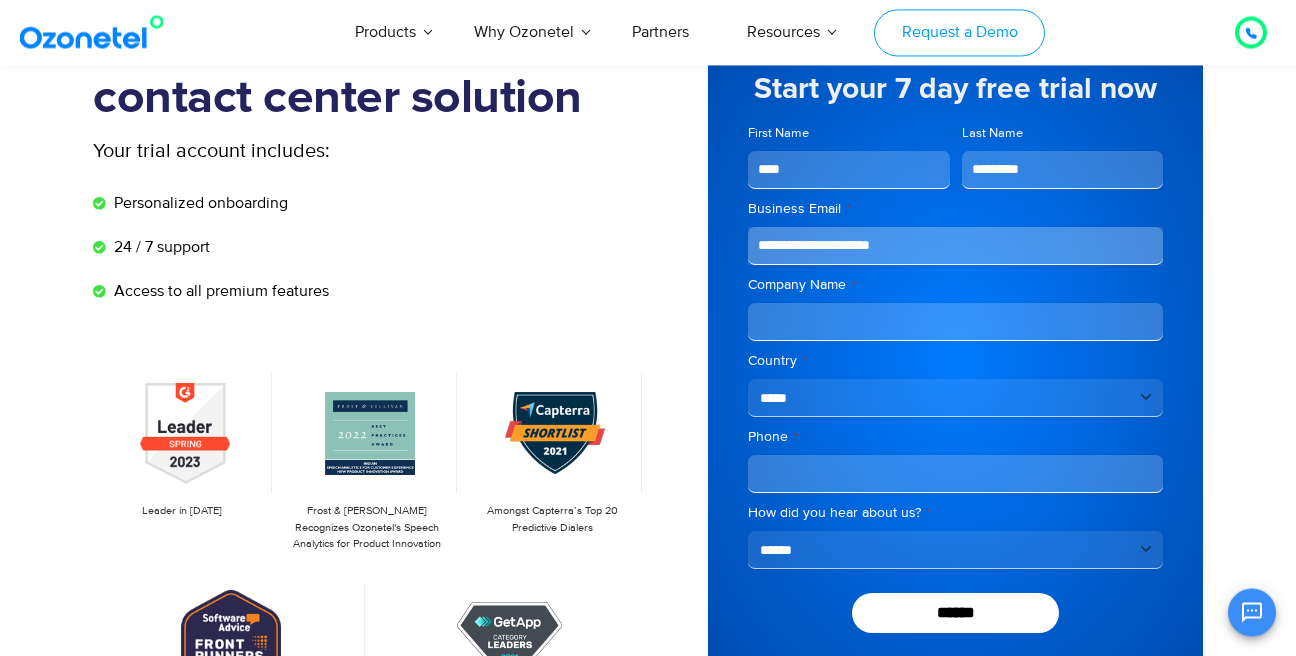 type on "**********" 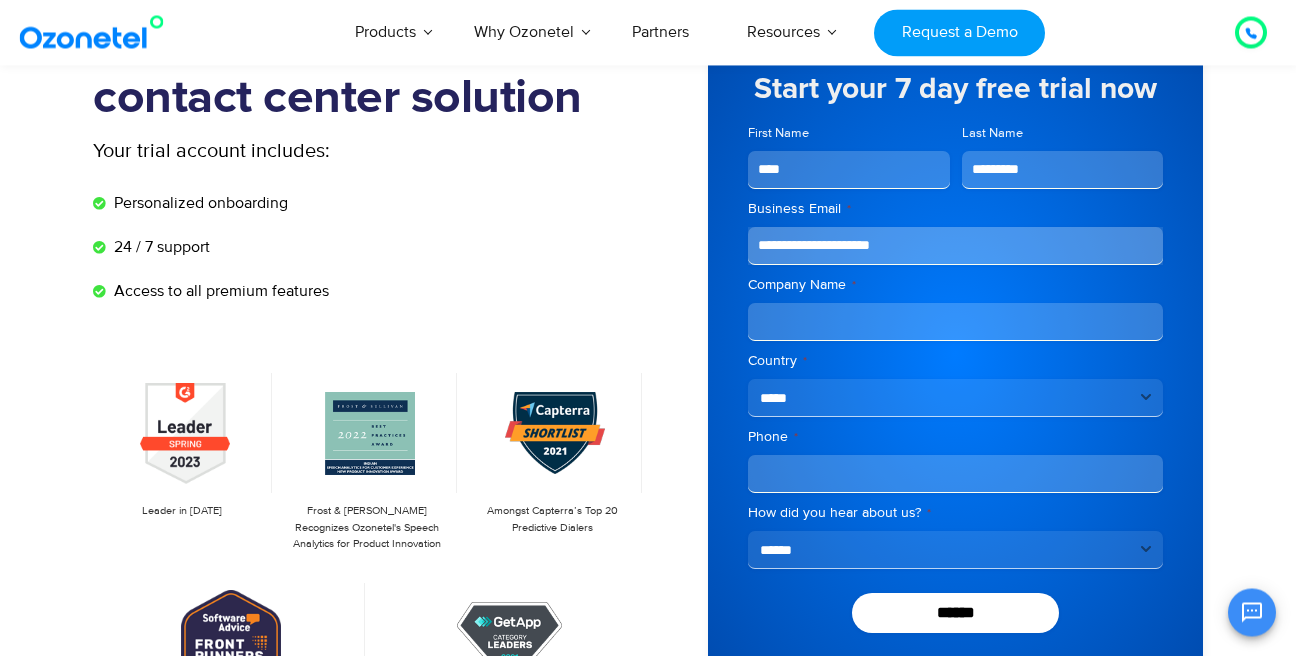 click on "Company Name *" at bounding box center (955, 322) 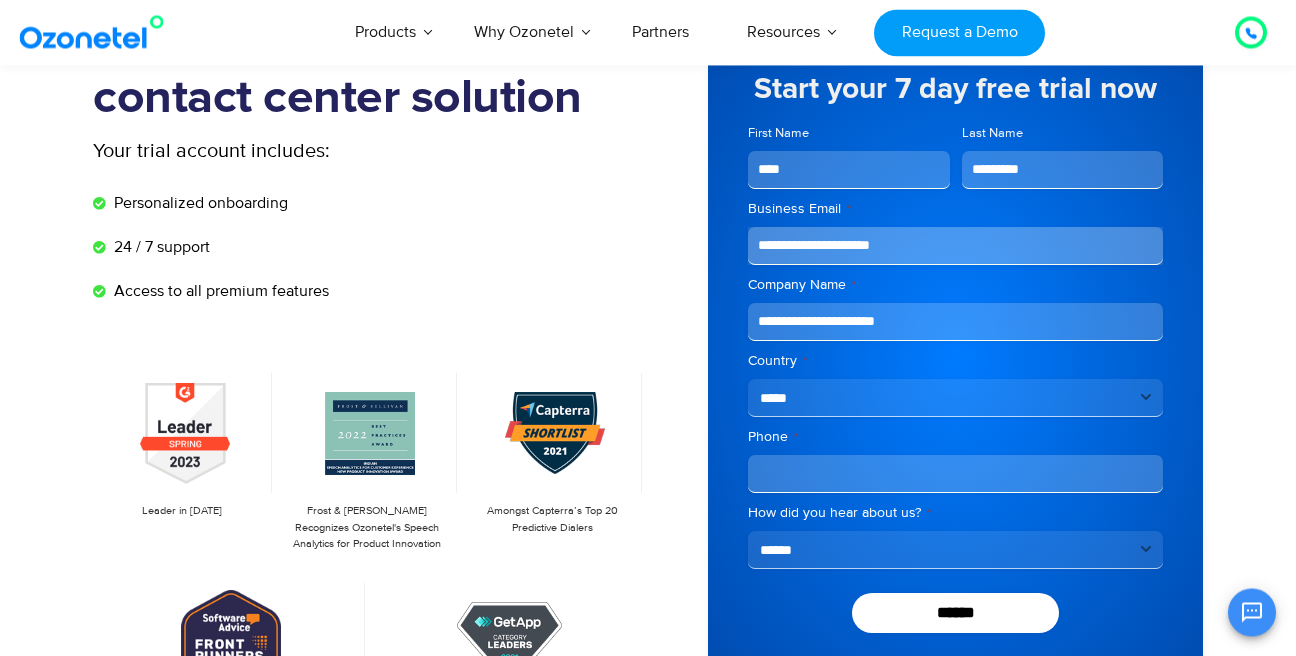 type on "**********" 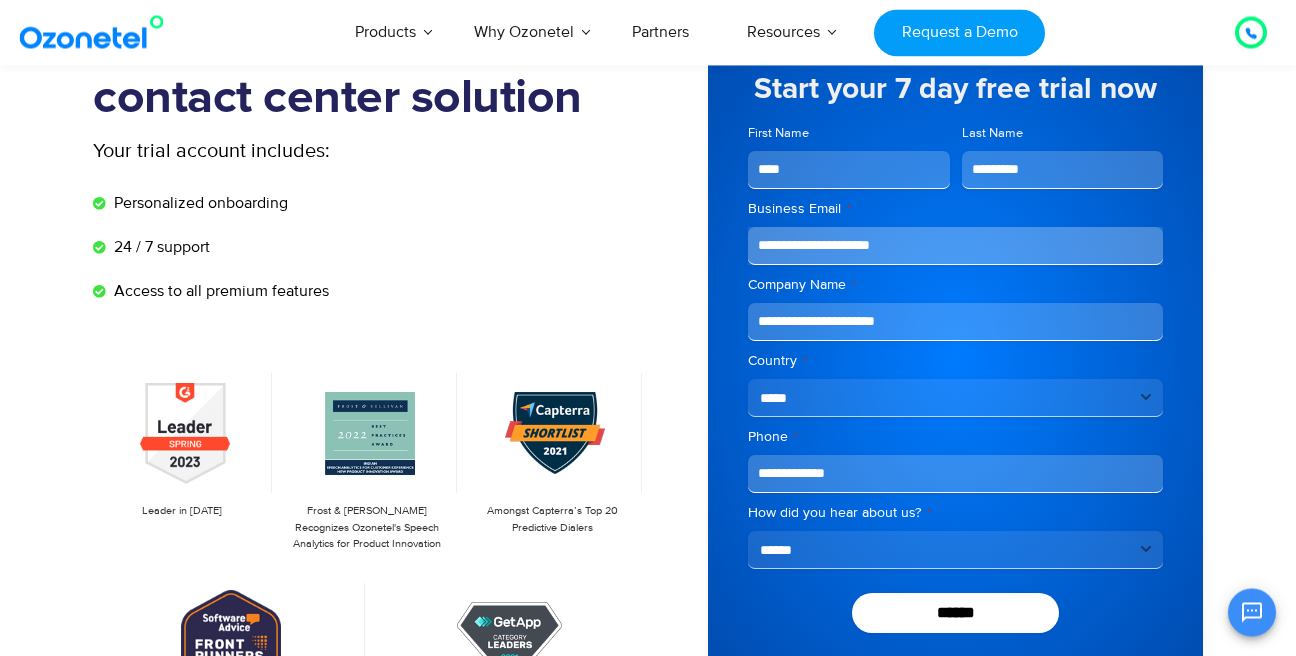 type on "**********" 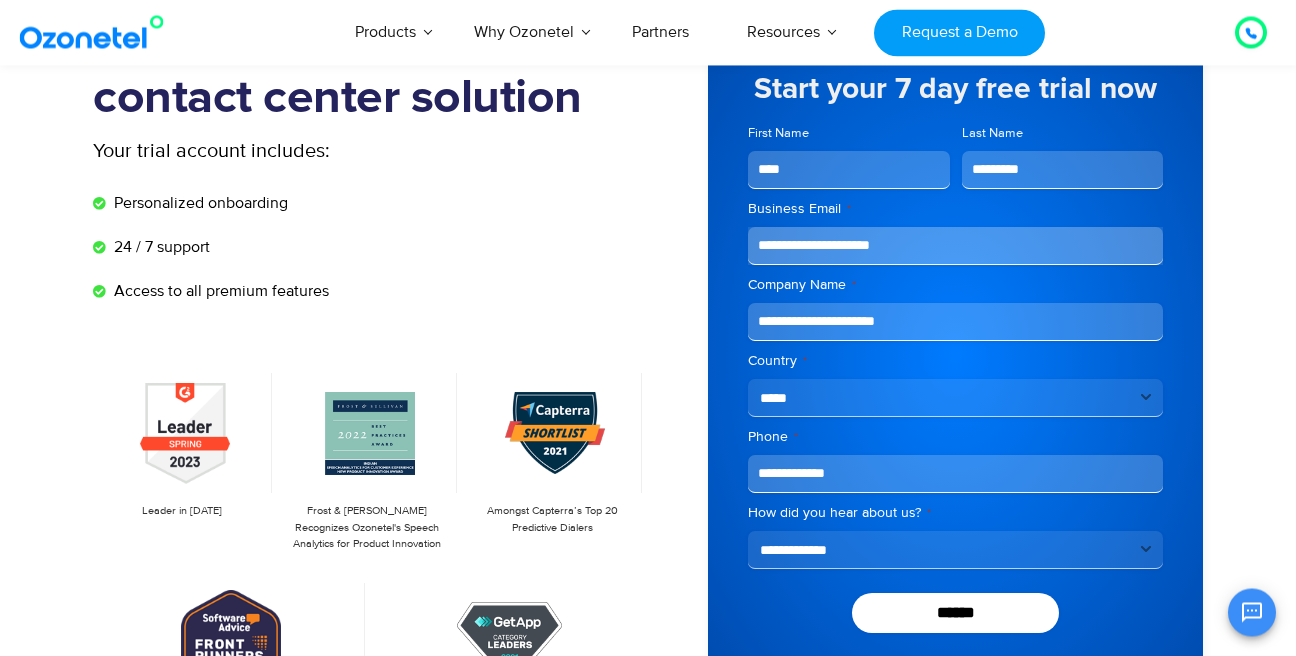 click on "**********" at bounding box center [0, 0] 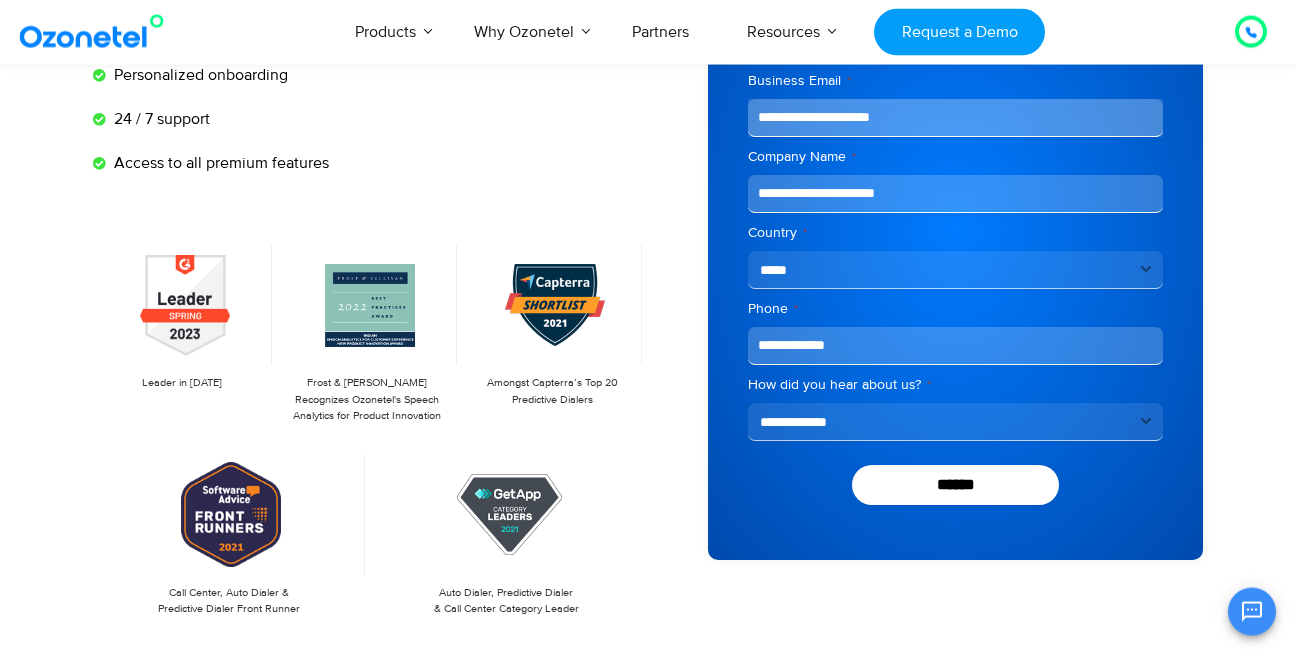 scroll, scrollTop: 386, scrollLeft: 0, axis: vertical 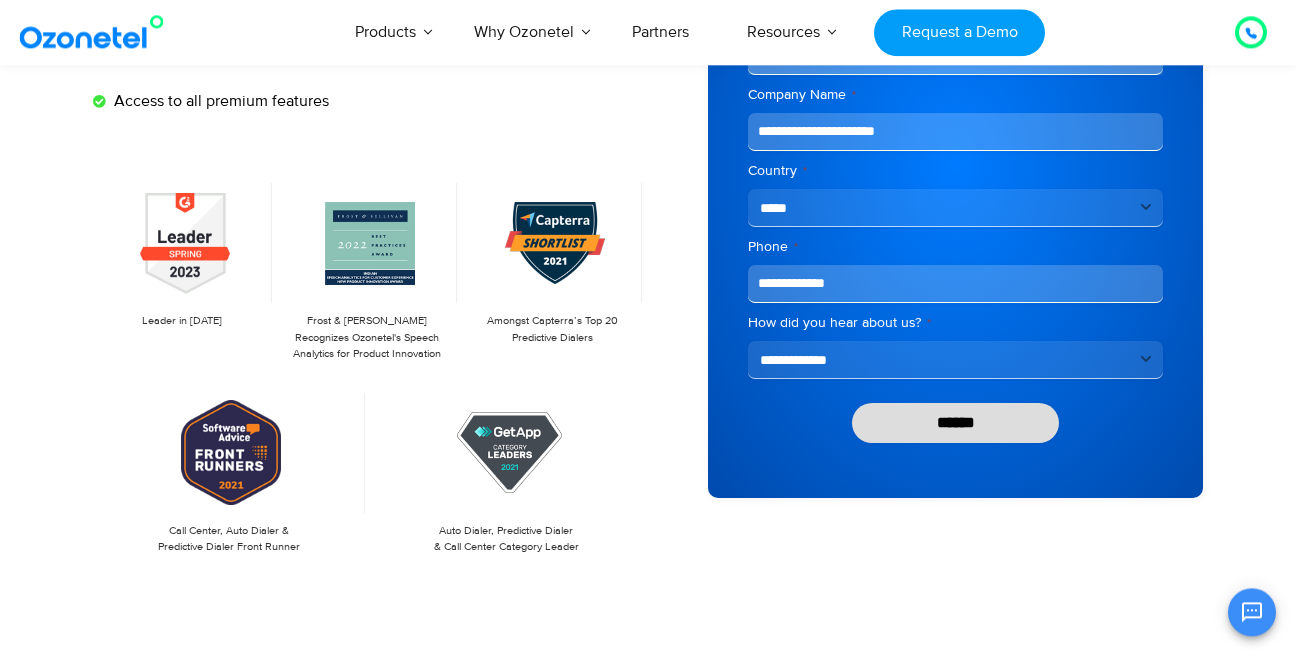 click on "******" at bounding box center [956, 423] 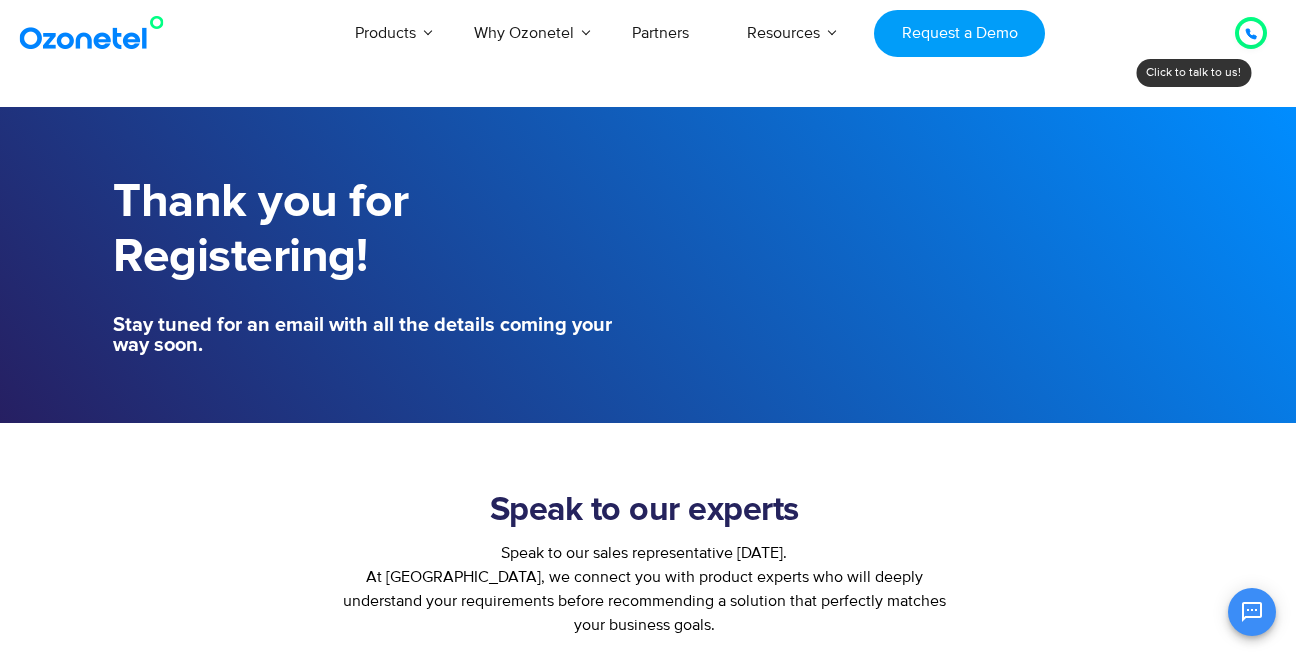 scroll, scrollTop: 0, scrollLeft: 0, axis: both 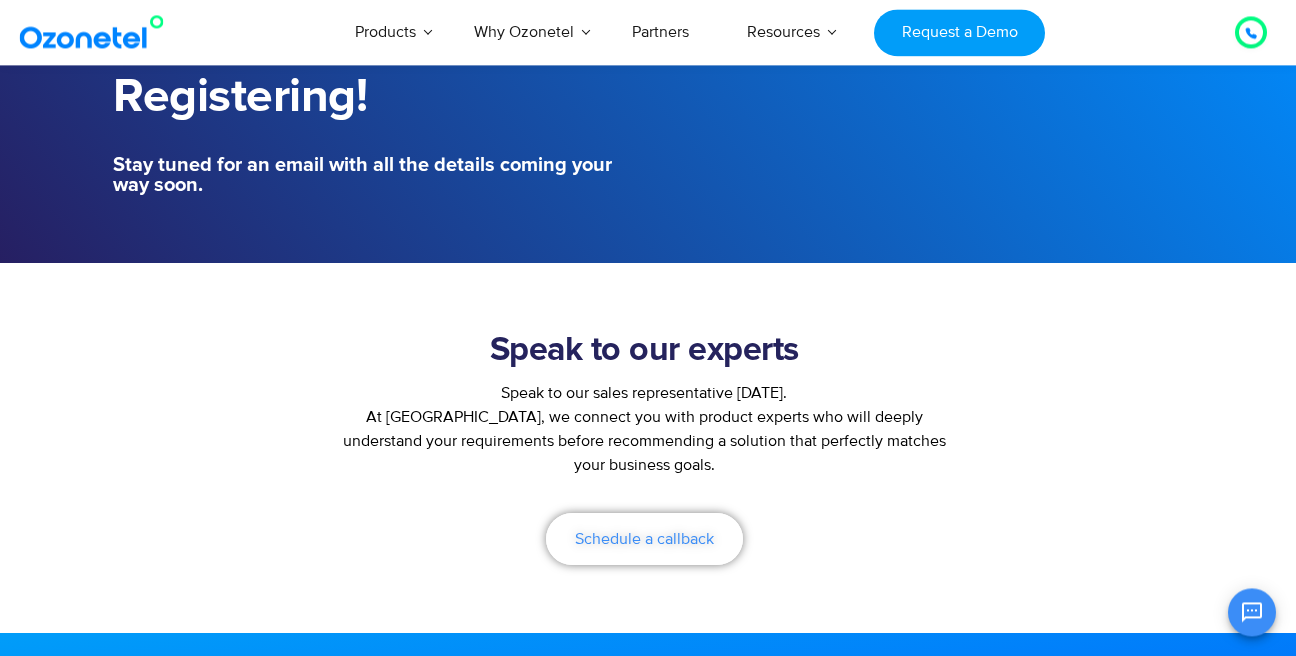 click on "Schedule a callback" at bounding box center [644, 539] 